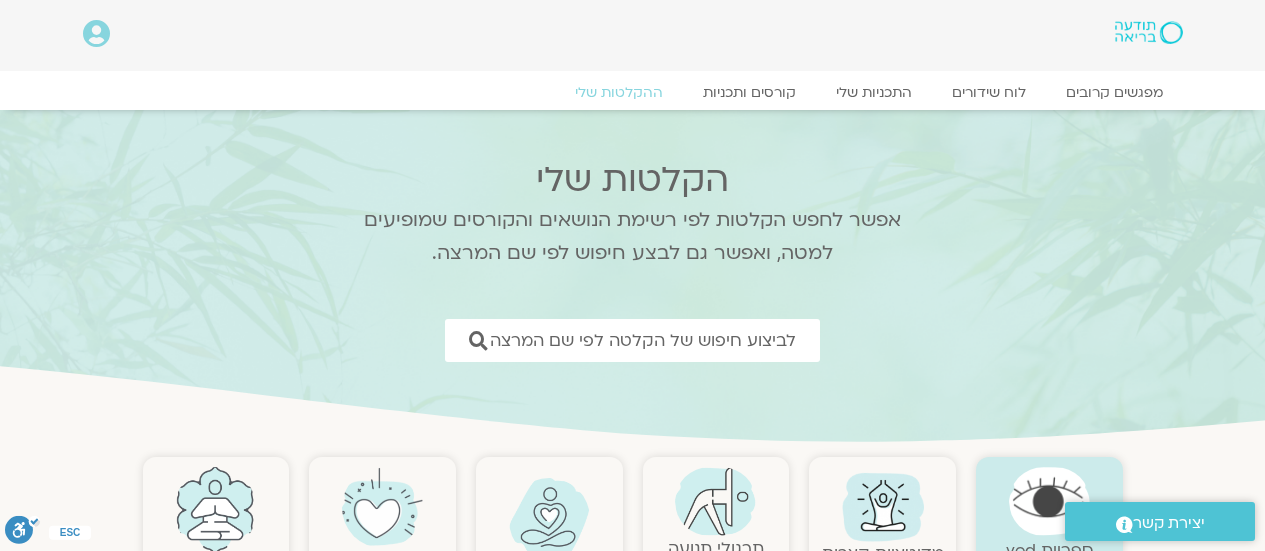 scroll, scrollTop: 0, scrollLeft: 0, axis: both 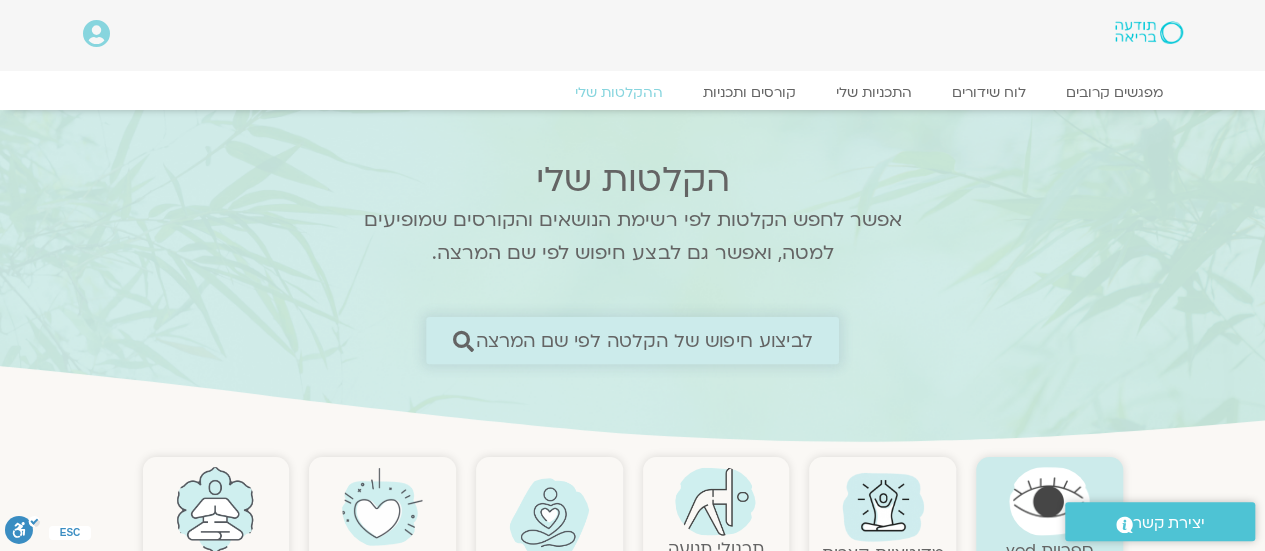 click on "לביצוע חיפוש של הקלטה לפי שם המרצה" at bounding box center (644, 340) 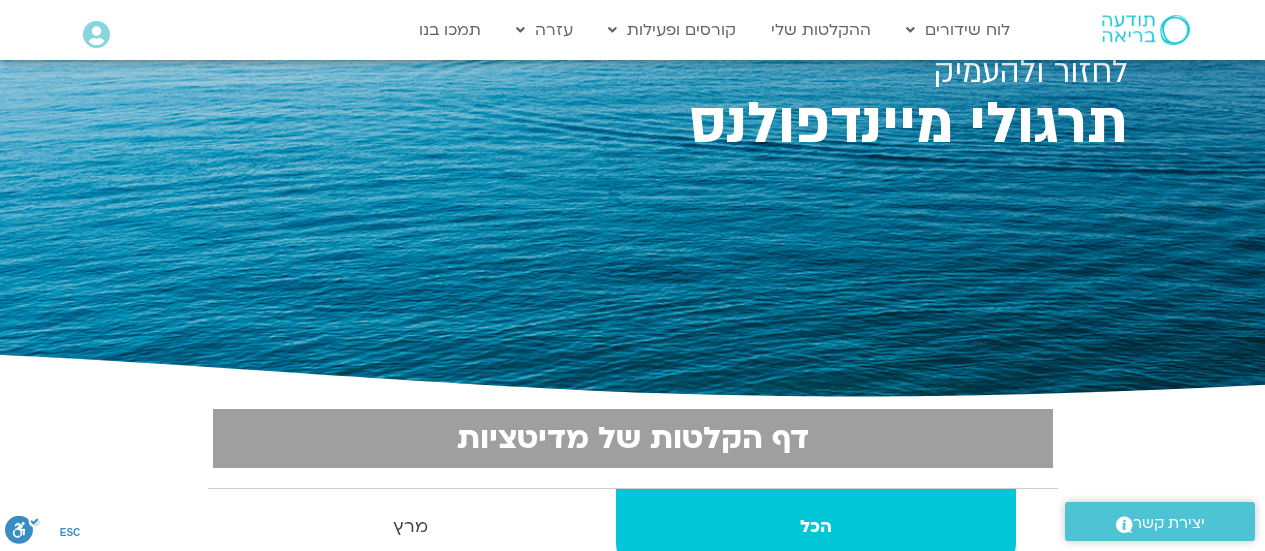 scroll, scrollTop: 310, scrollLeft: 0, axis: vertical 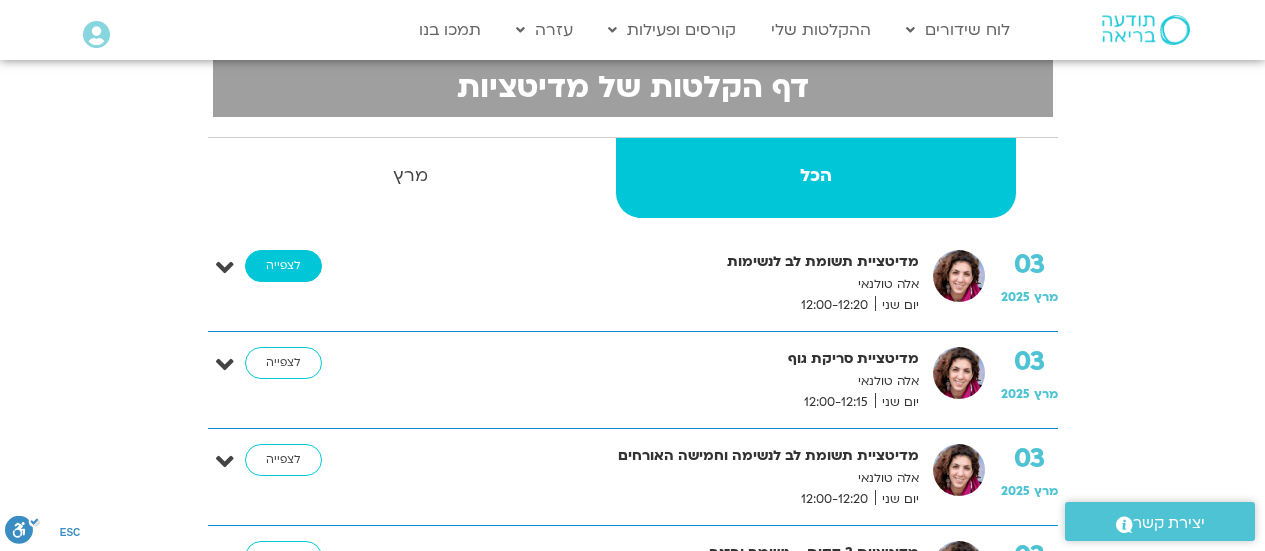 click on "לצפייה" at bounding box center [283, 266] 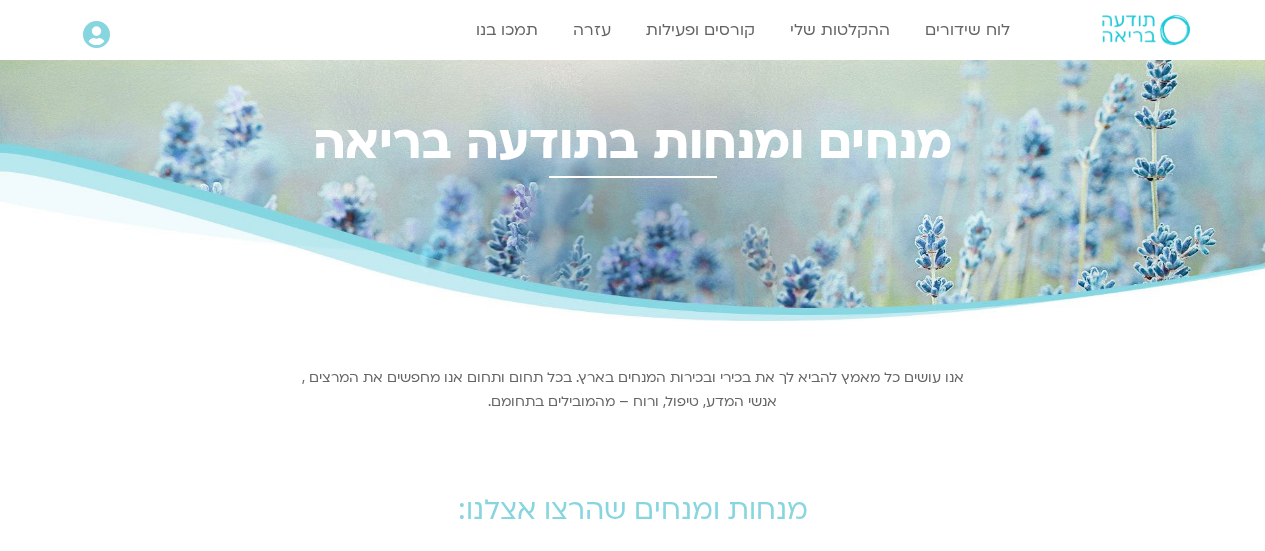 scroll, scrollTop: 0, scrollLeft: 0, axis: both 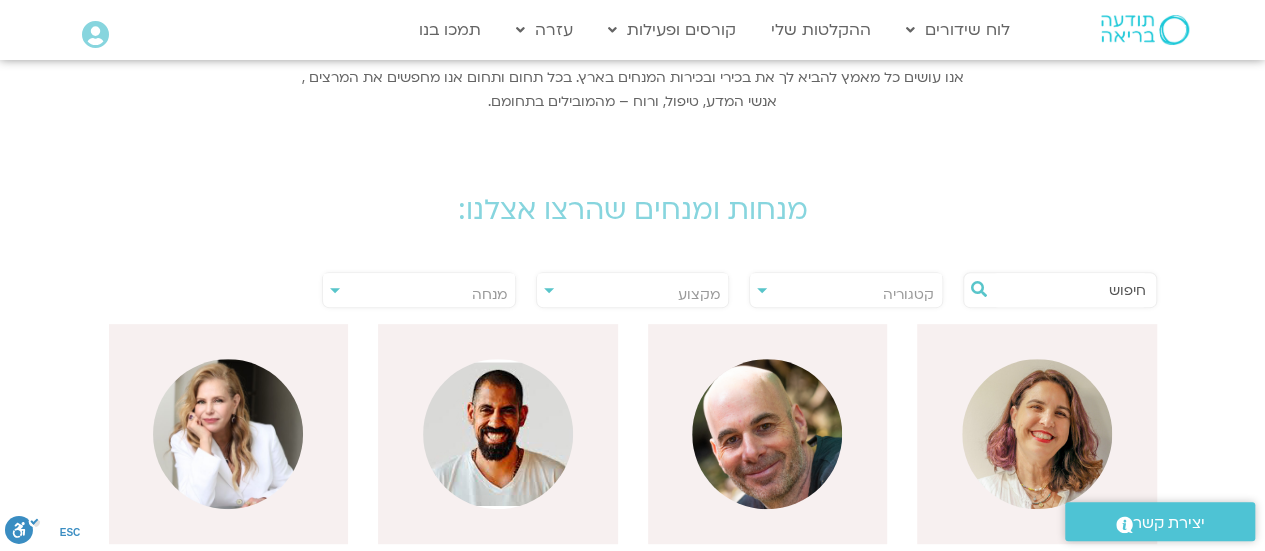 click on "מנחה" at bounding box center (489, 294) 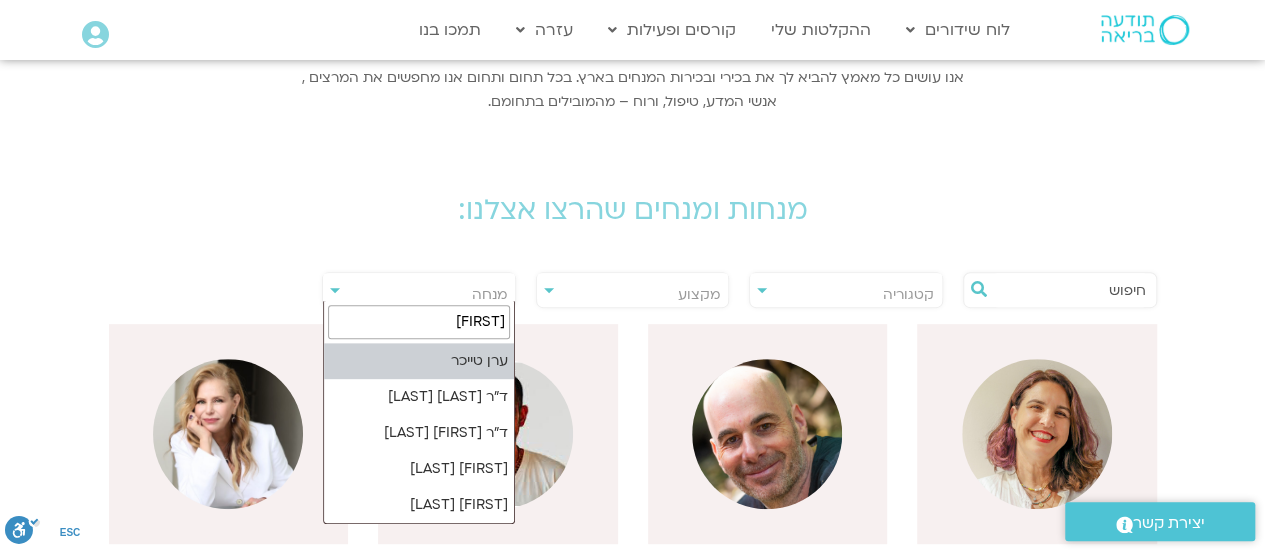 type on "ערן" 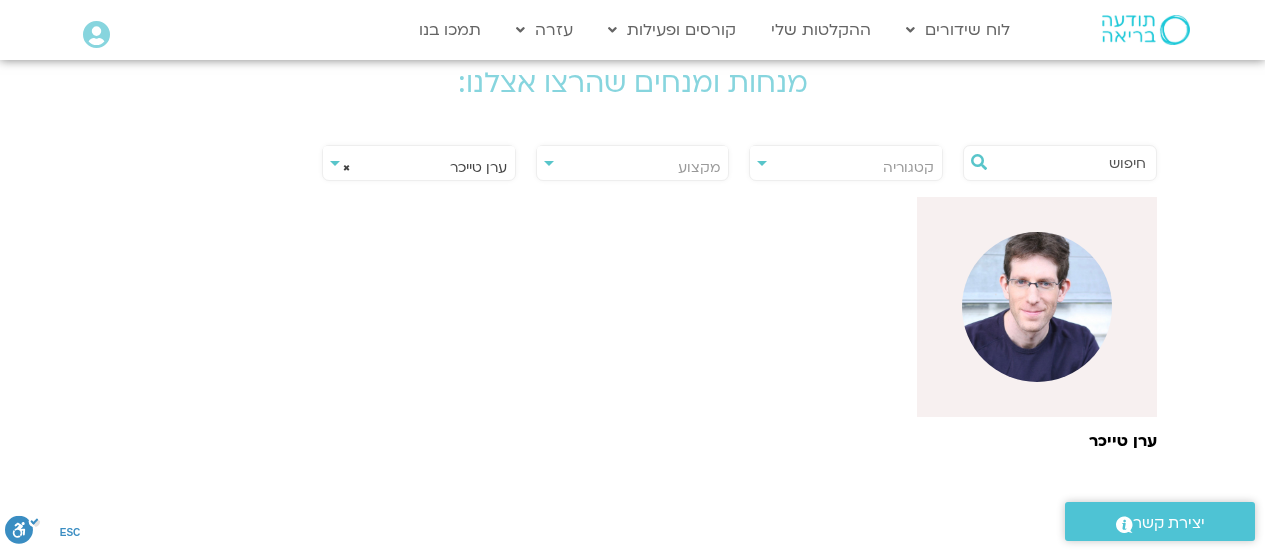 scroll, scrollTop: 500, scrollLeft: 0, axis: vertical 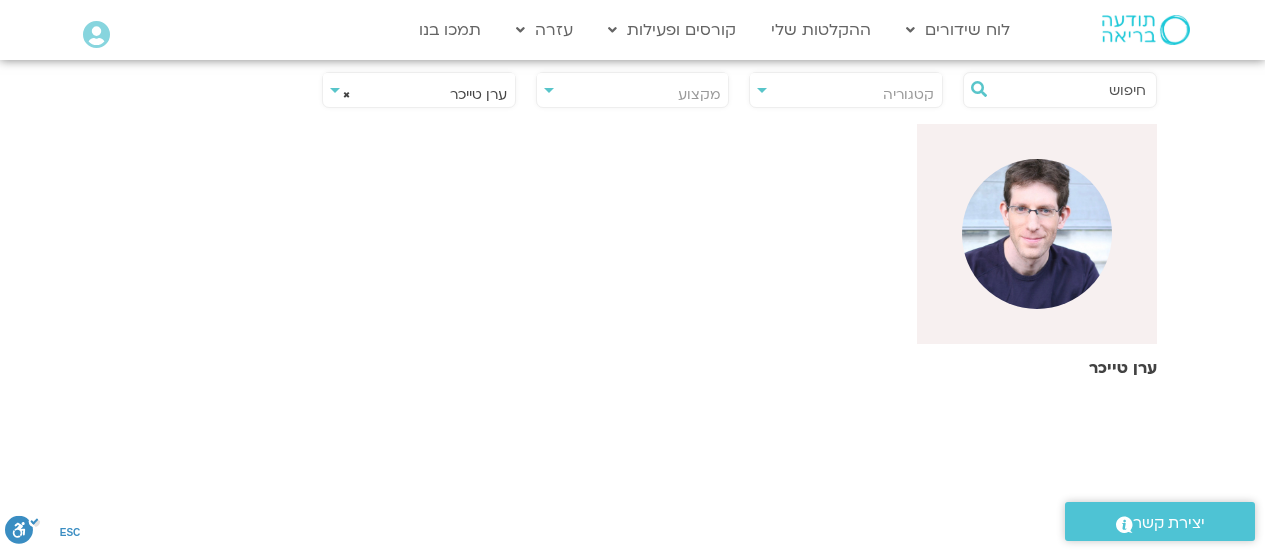 click at bounding box center (1037, 234) 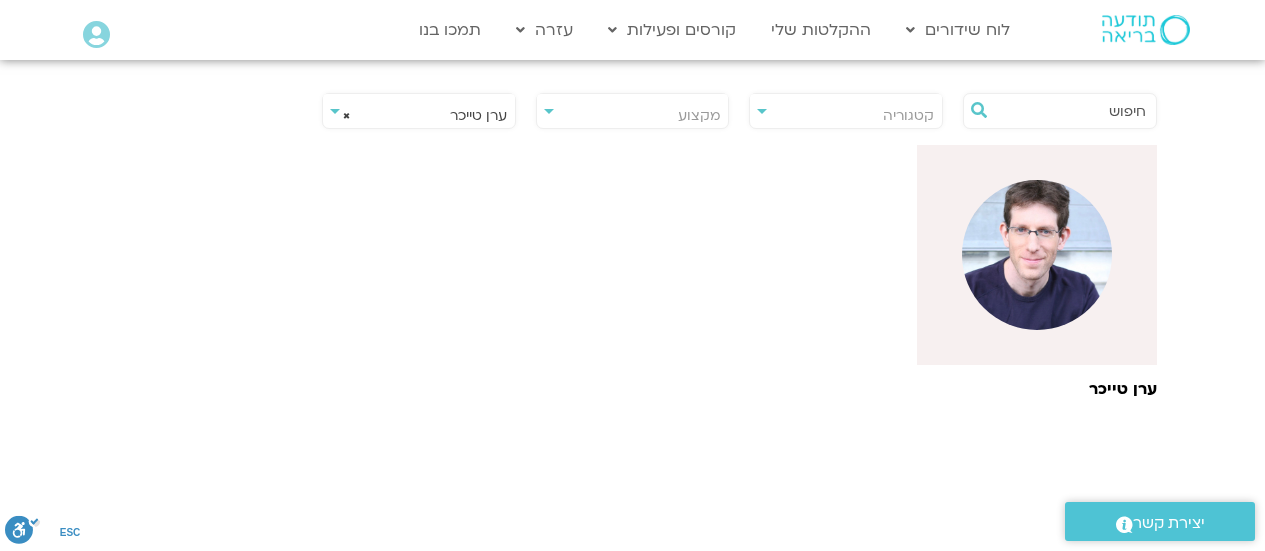 scroll, scrollTop: 400, scrollLeft: 0, axis: vertical 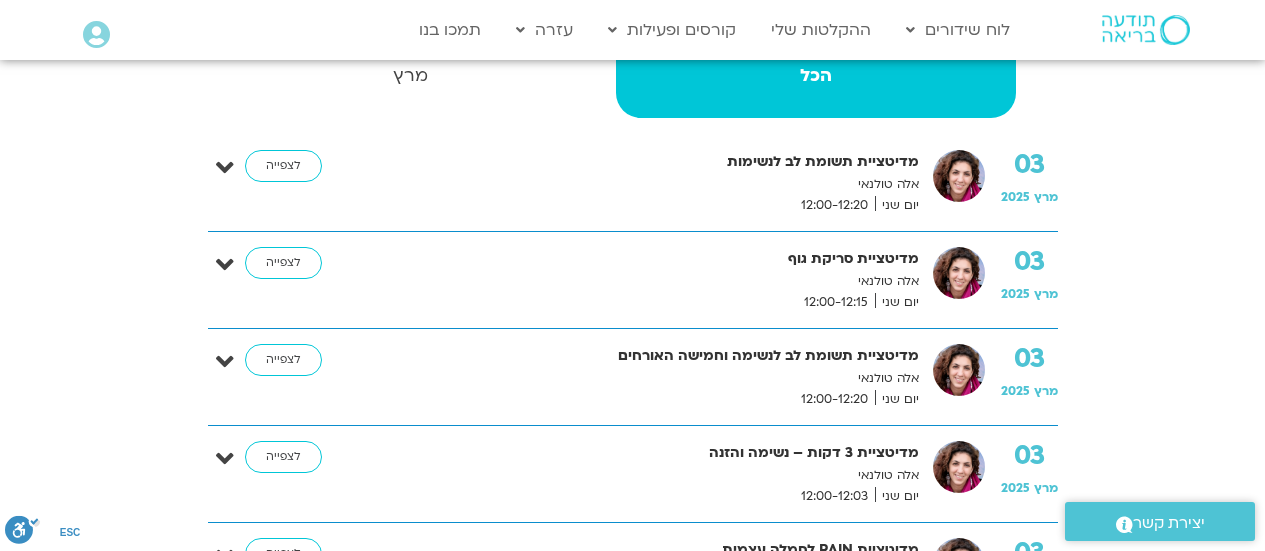 click at bounding box center (225, 265) 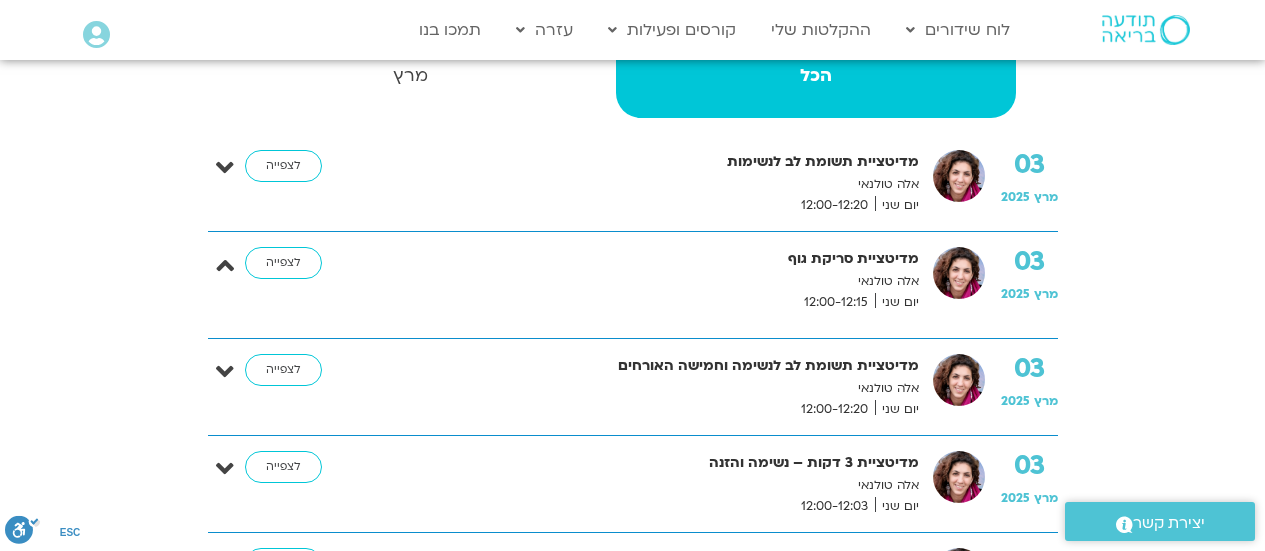 click at bounding box center [225, 265] 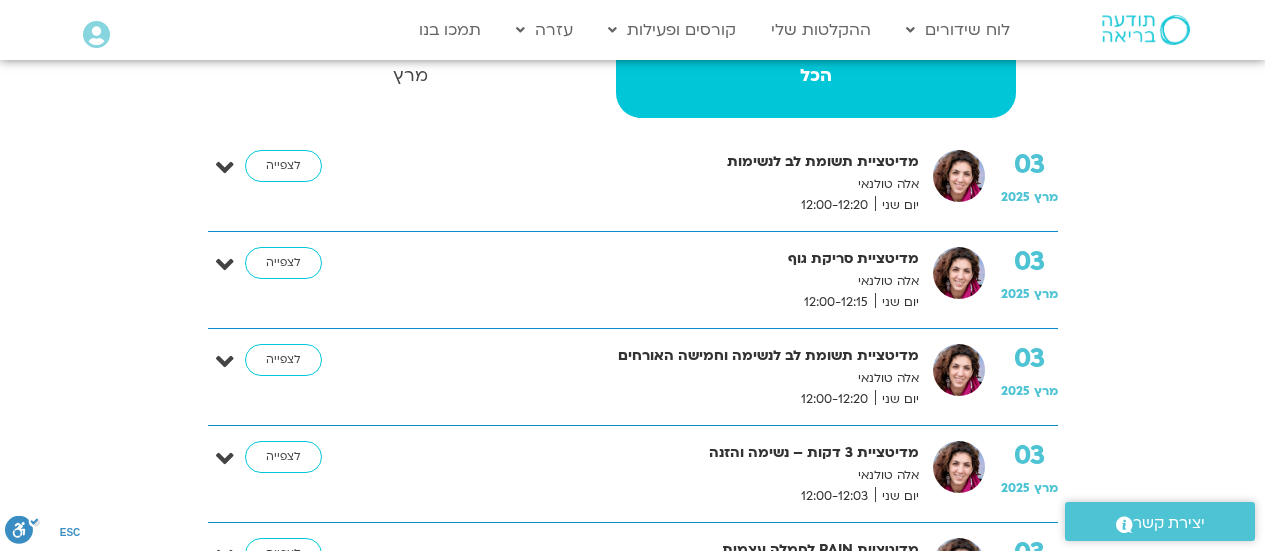 click on "הכל" at bounding box center (816, 78) 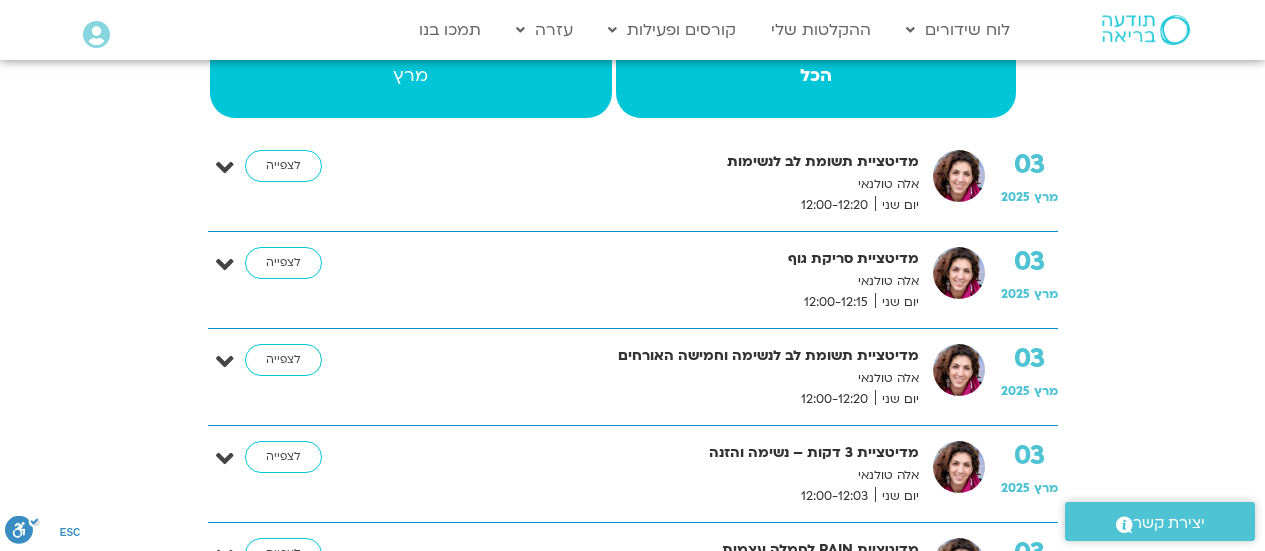 click on "מרץ" at bounding box center (411, 76) 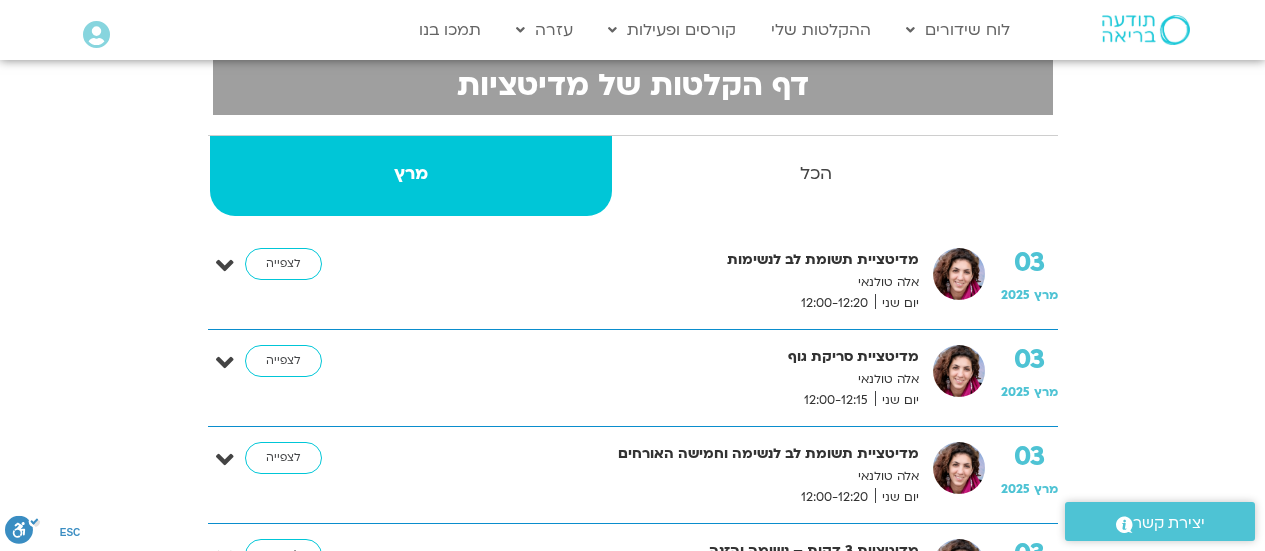 scroll, scrollTop: 427, scrollLeft: 0, axis: vertical 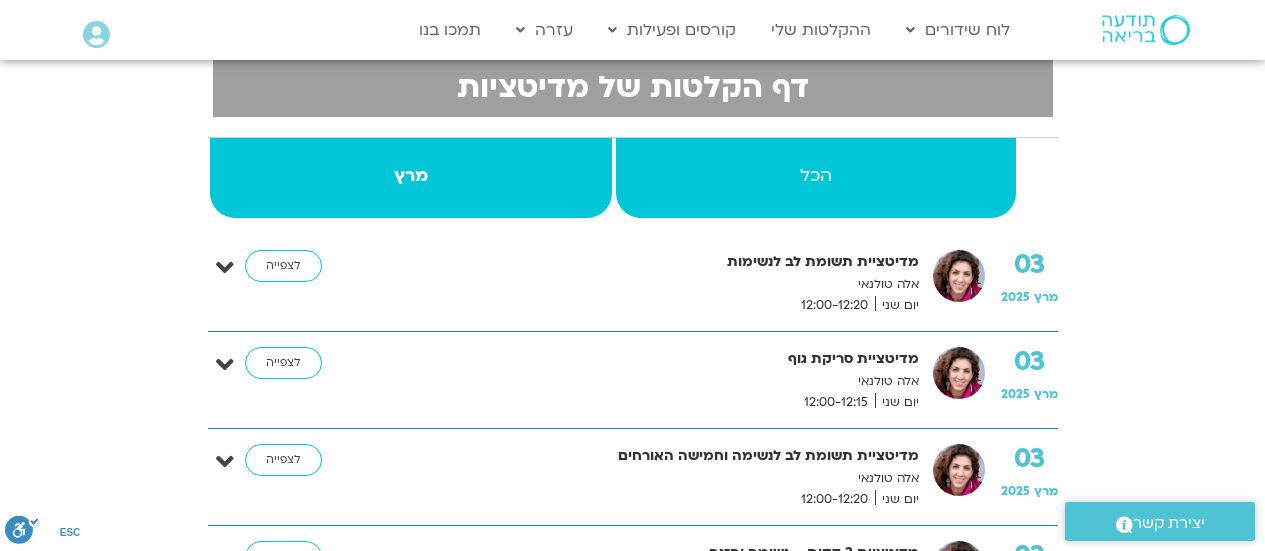 click on "הכל" at bounding box center [816, 178] 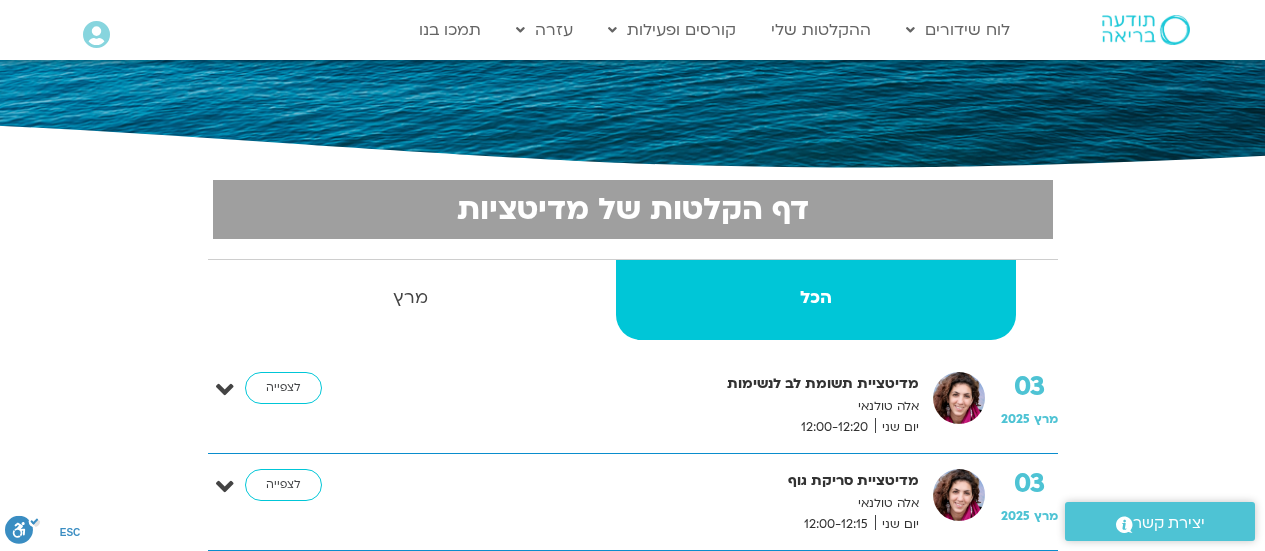 scroll, scrollTop: 427, scrollLeft: 0, axis: vertical 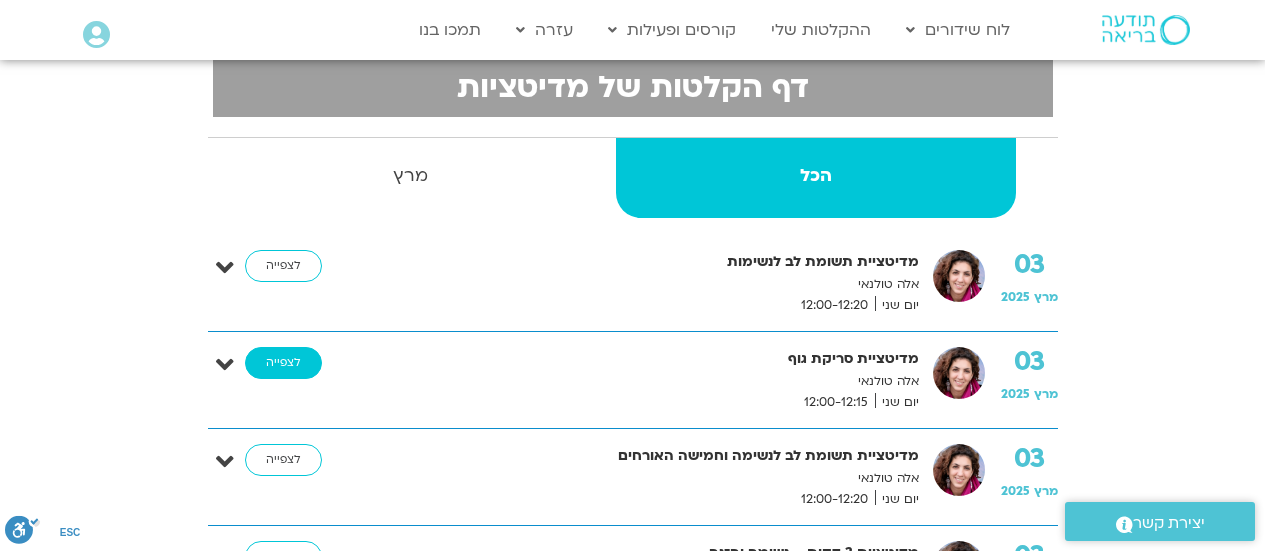 click on "לצפייה" at bounding box center (283, 363) 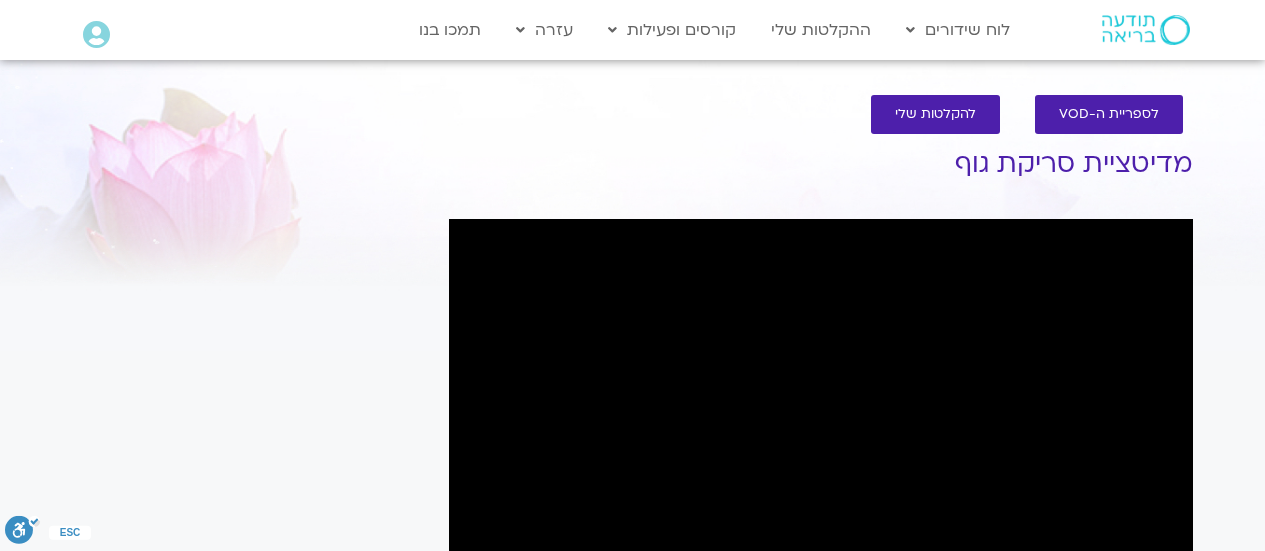 scroll, scrollTop: 200, scrollLeft: 0, axis: vertical 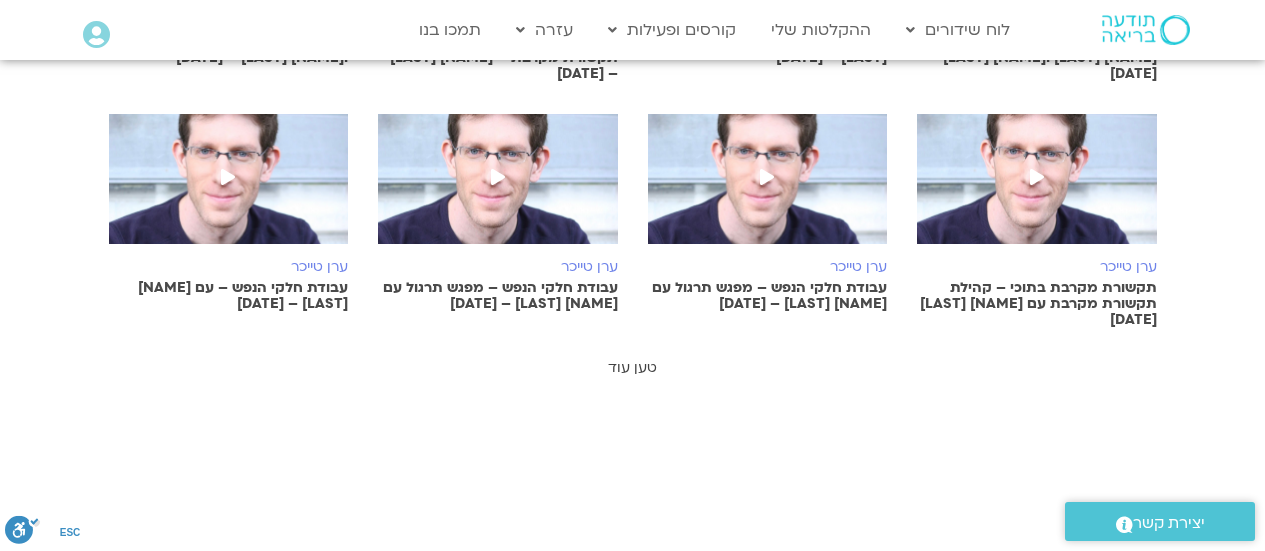 click on "טען עוד" at bounding box center [632, 367] 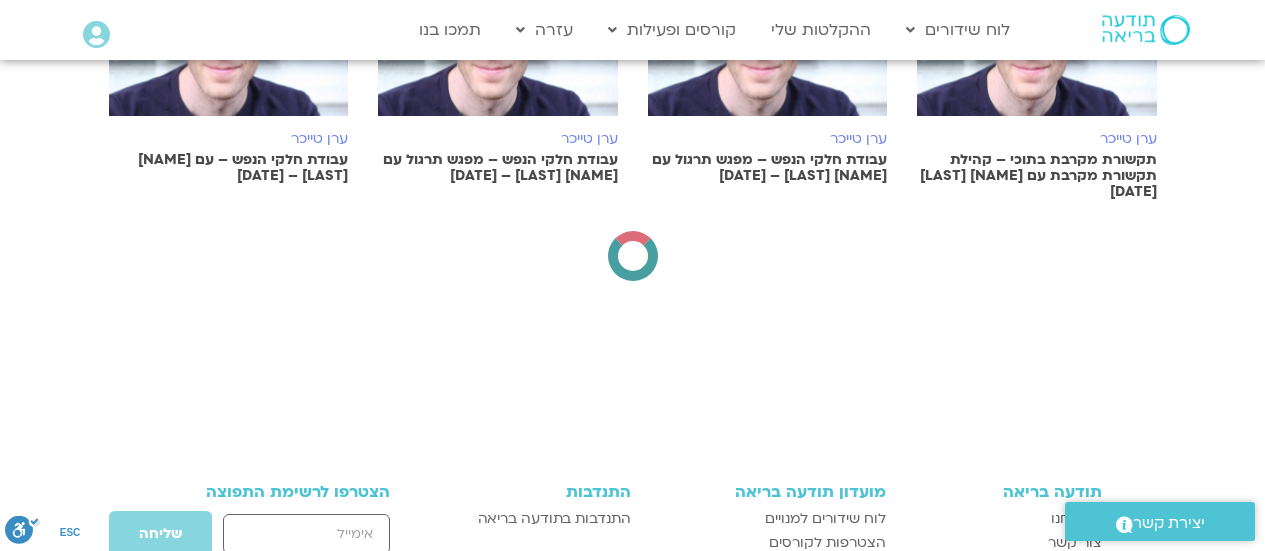 scroll, scrollTop: 1600, scrollLeft: 0, axis: vertical 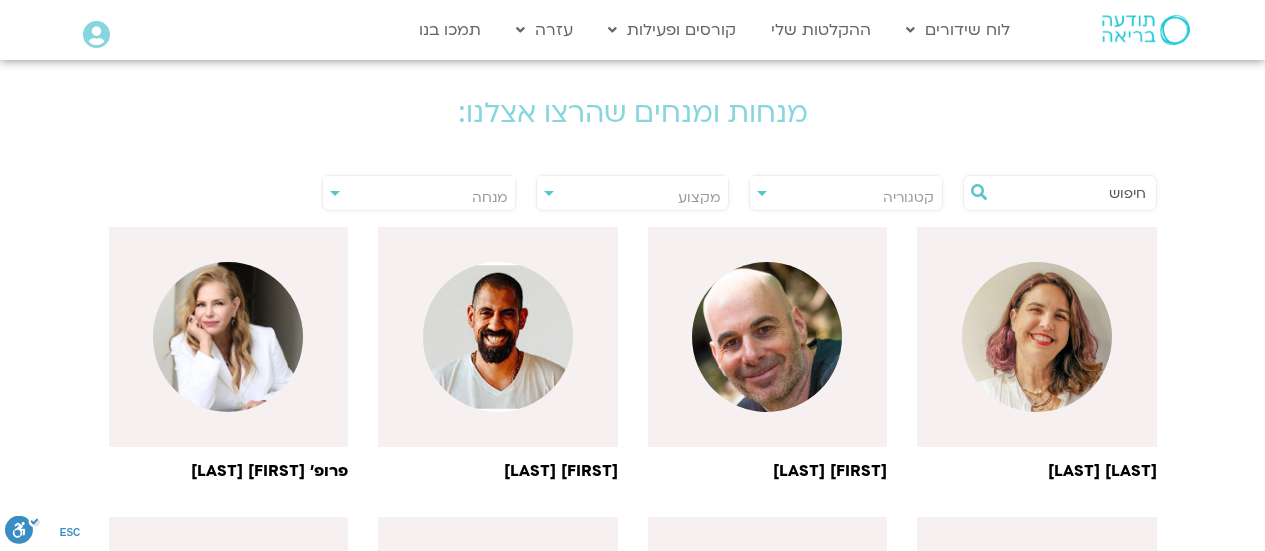 click on "דלג לתוכן
Main Menu
לוח שידורים לוח שידורים יומי תכניה שבועית ההקלטות שלי קורסים ופעילות התכניות שלי הרשמה לקורסים עזרה שאלות נפוצות צרו קשר תמכו בנו
Main Menu
אזור אישי
הזמנות
התנתקות
פרטי המורה
הוספת אירוע" at bounding box center (632, 681) 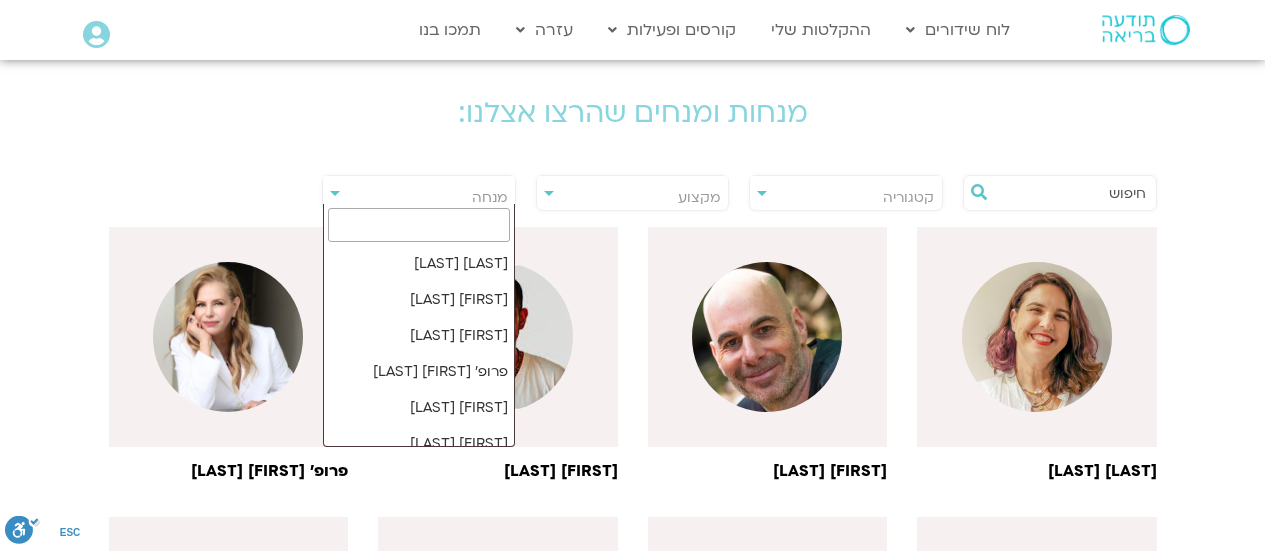 scroll, scrollTop: 0, scrollLeft: 0, axis: both 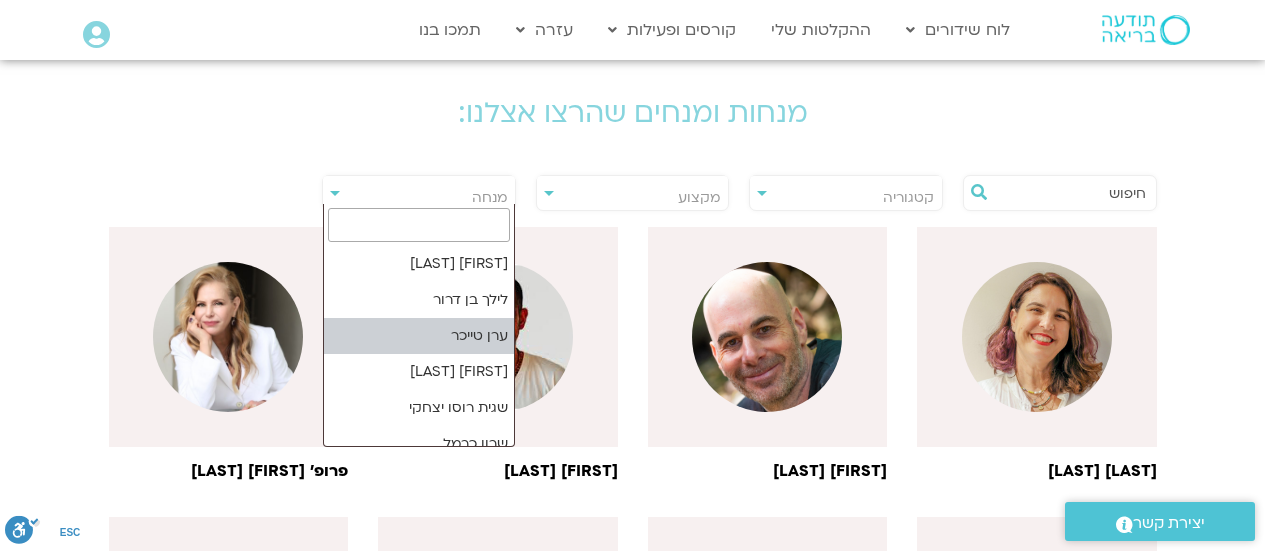 click at bounding box center (419, 225) 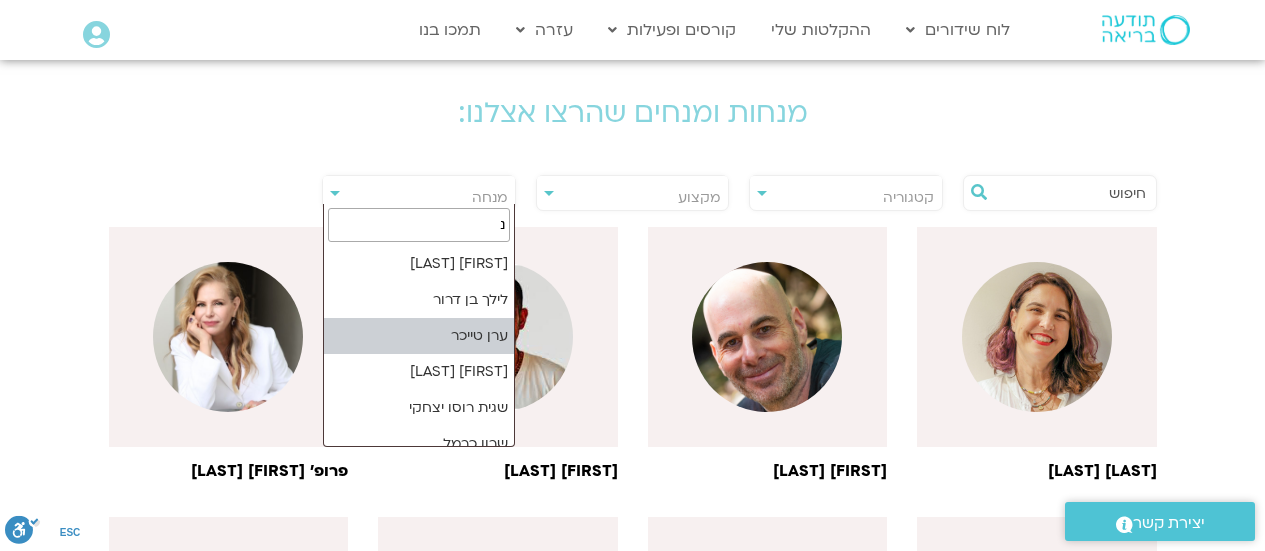 scroll, scrollTop: 0, scrollLeft: 0, axis: both 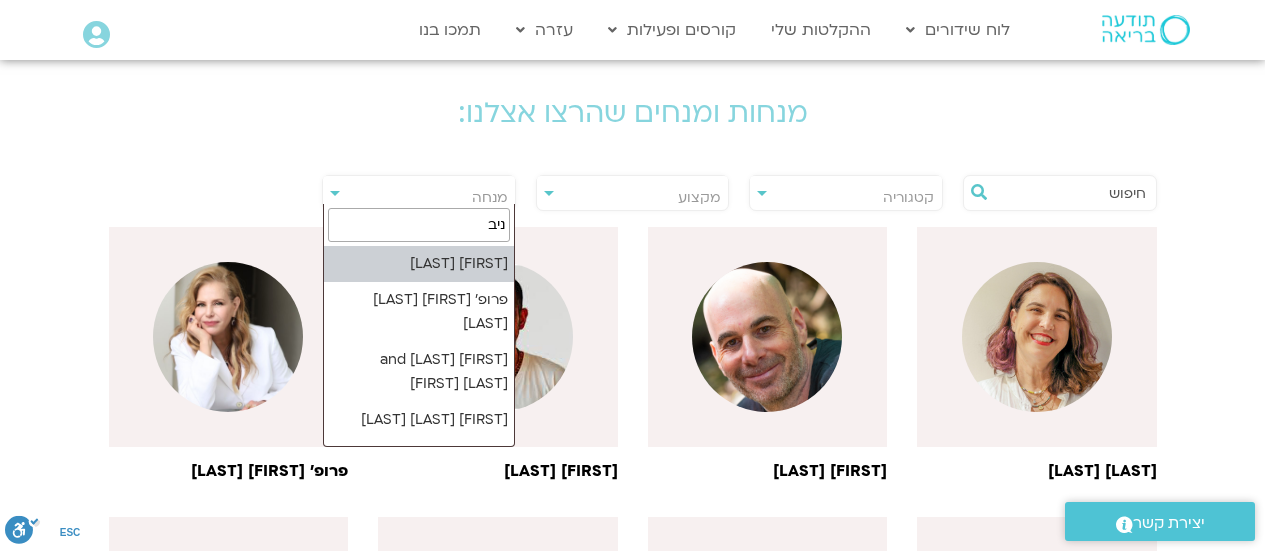 type on "ניב" 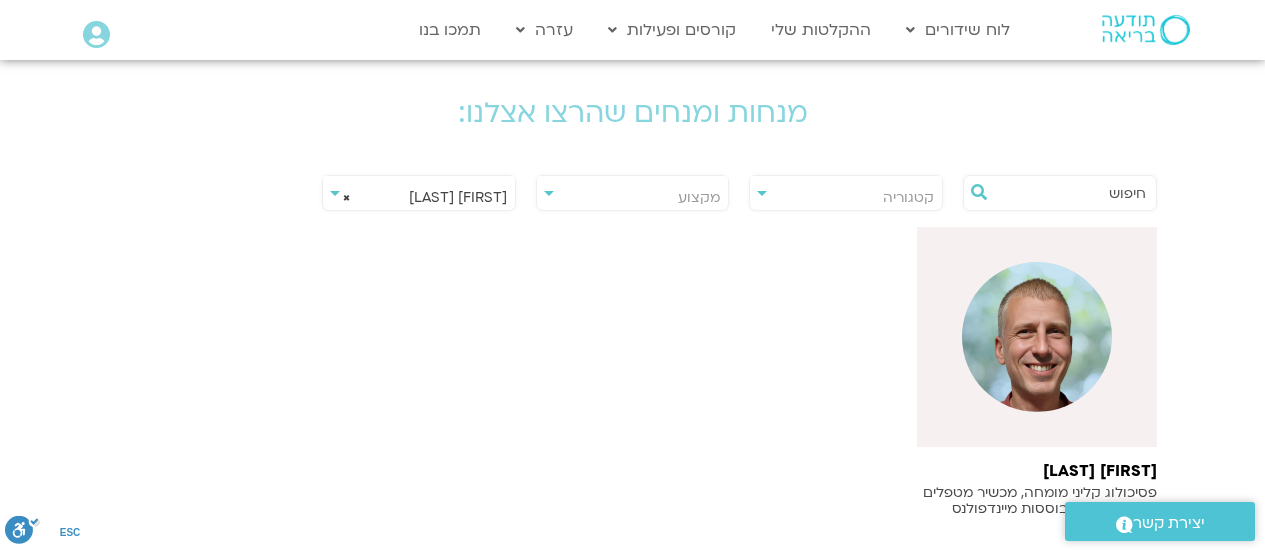 scroll, scrollTop: 497, scrollLeft: 0, axis: vertical 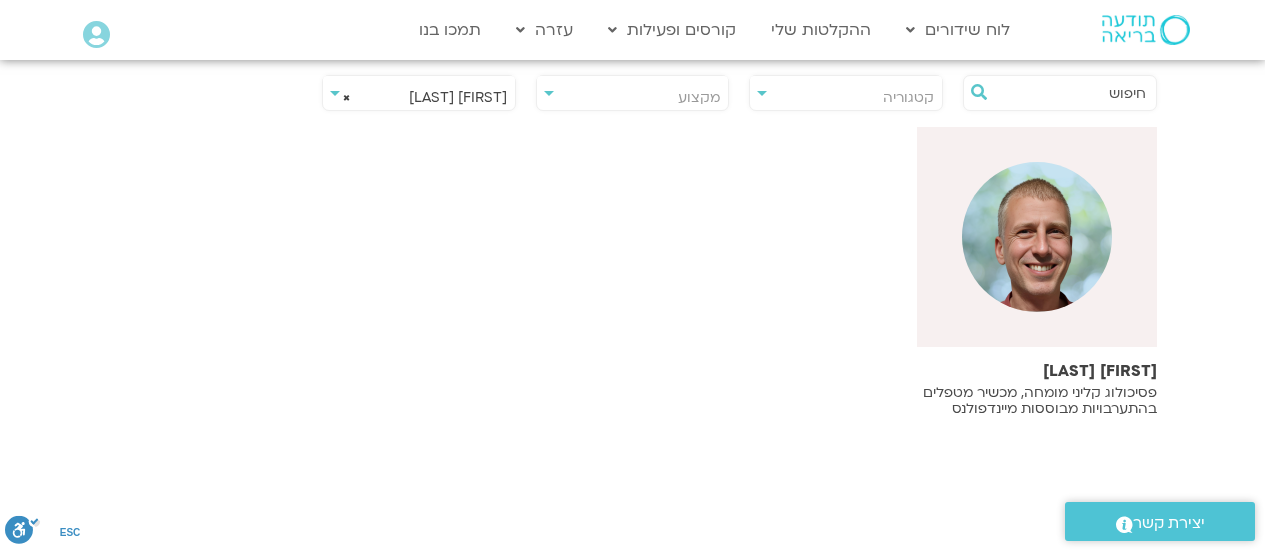 click at bounding box center [1037, 237] 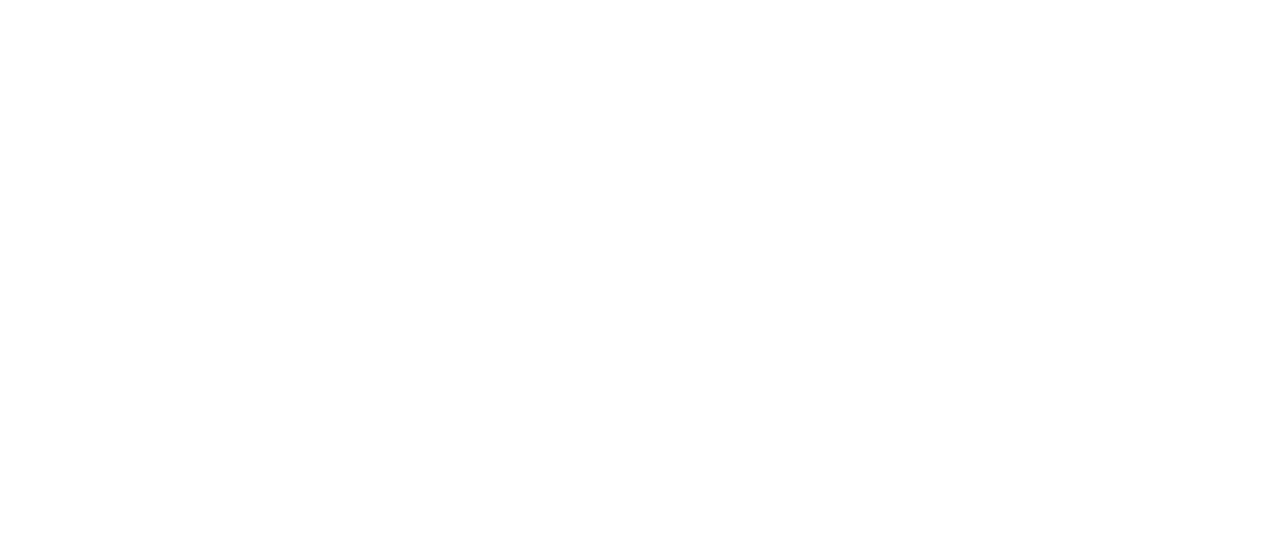 scroll, scrollTop: 7, scrollLeft: 0, axis: vertical 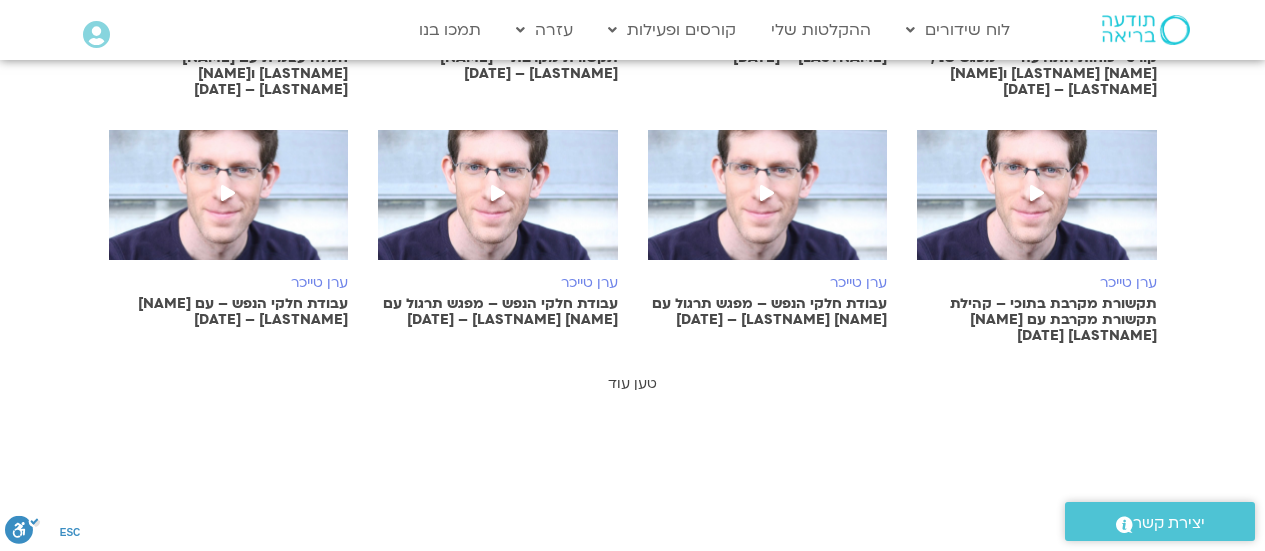 click on "טען עוד" at bounding box center (632, 383) 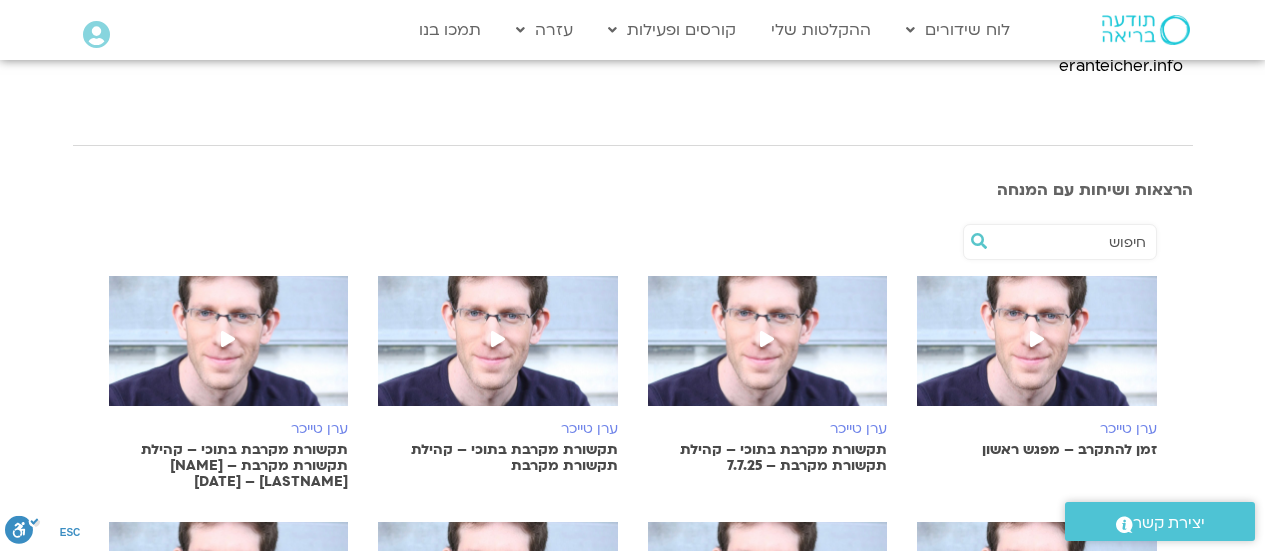 scroll, scrollTop: 600, scrollLeft: 0, axis: vertical 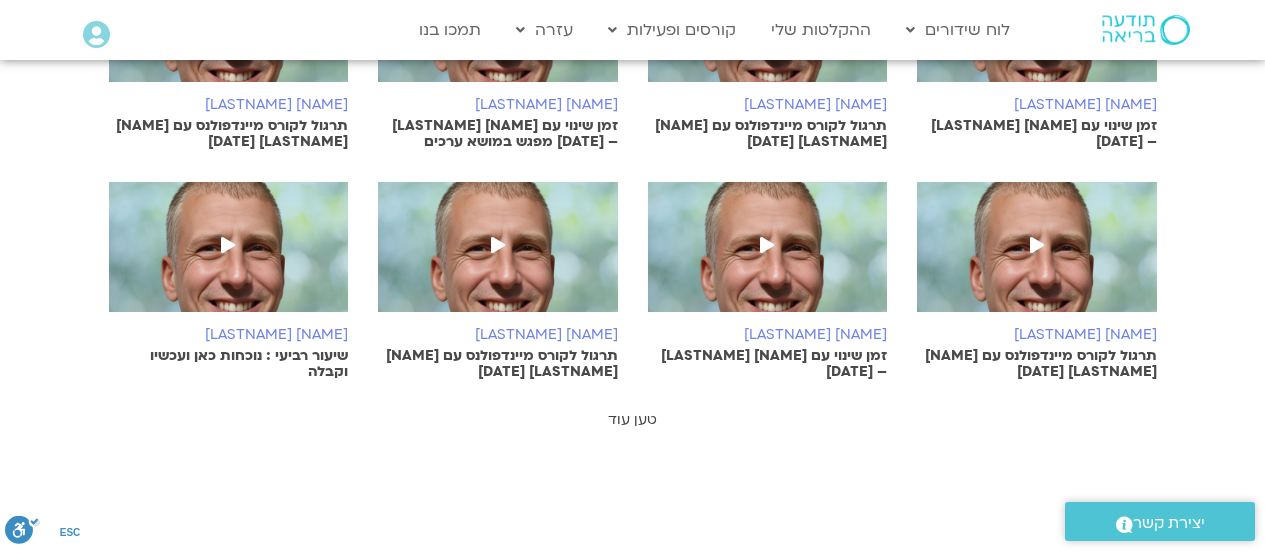 click on "טען עוד" at bounding box center (632, 419) 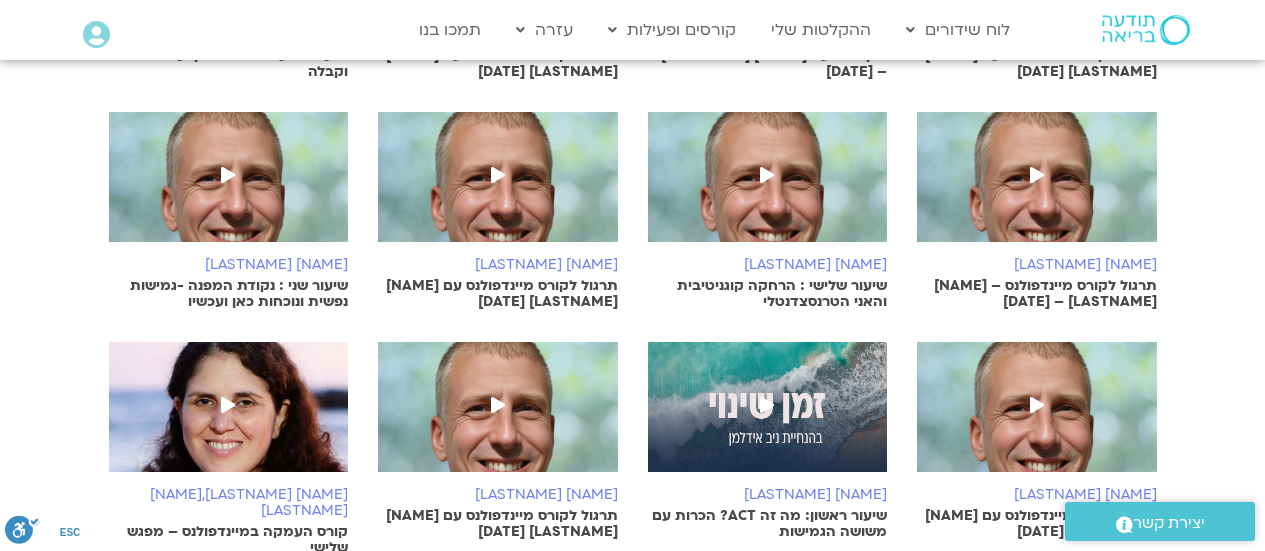 scroll, scrollTop: 1600, scrollLeft: 0, axis: vertical 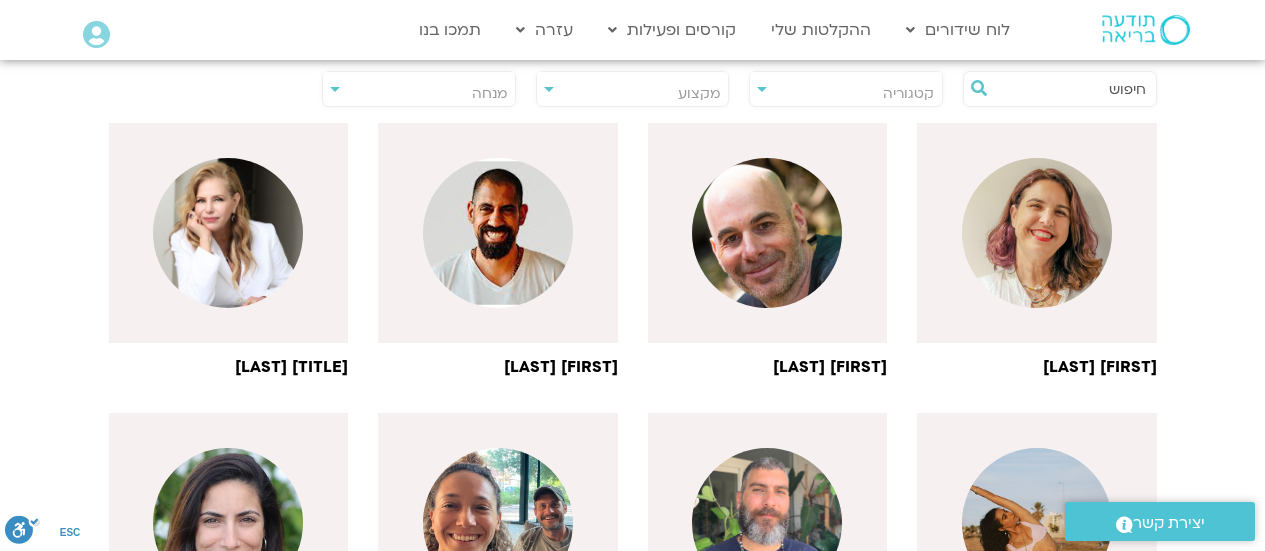 click at bounding box center (1070, 89) 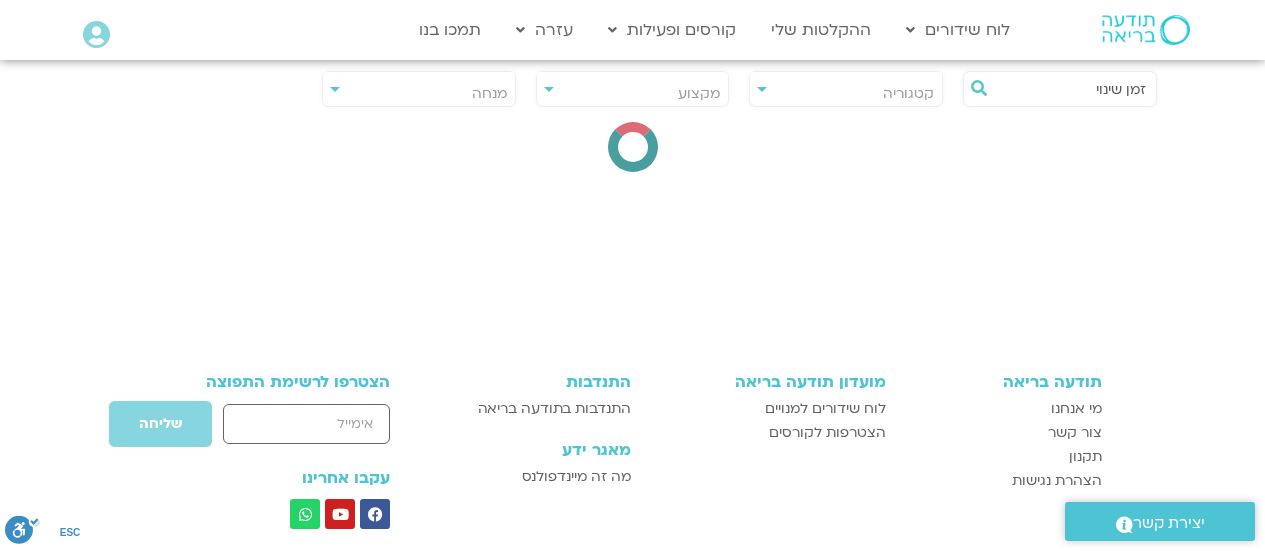 type on "זמן שינוי" 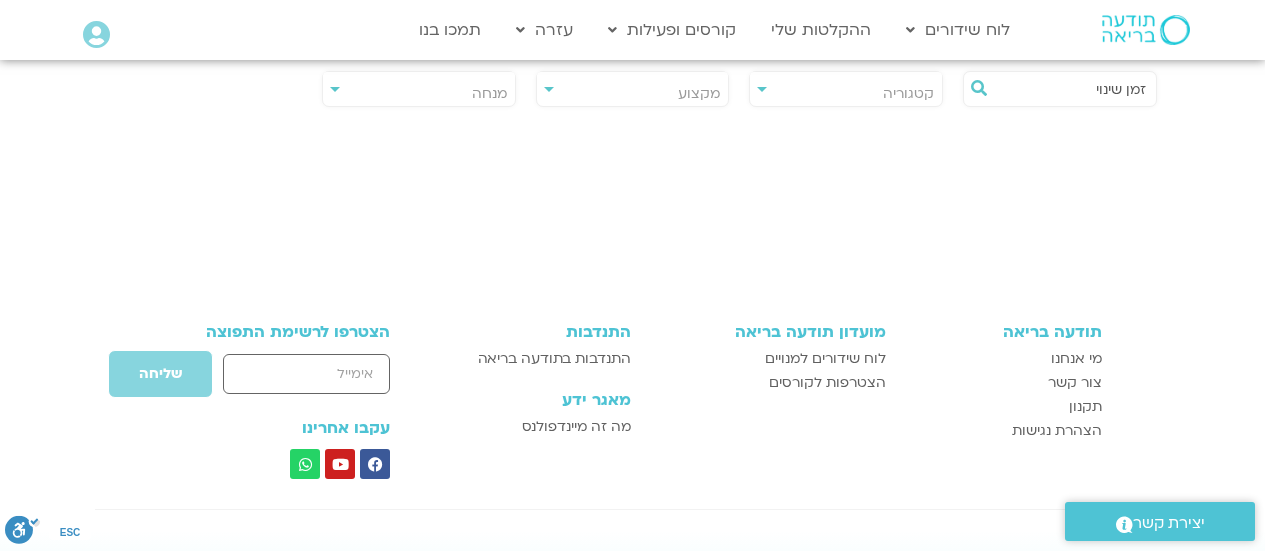 scroll, scrollTop: 401, scrollLeft: 0, axis: vertical 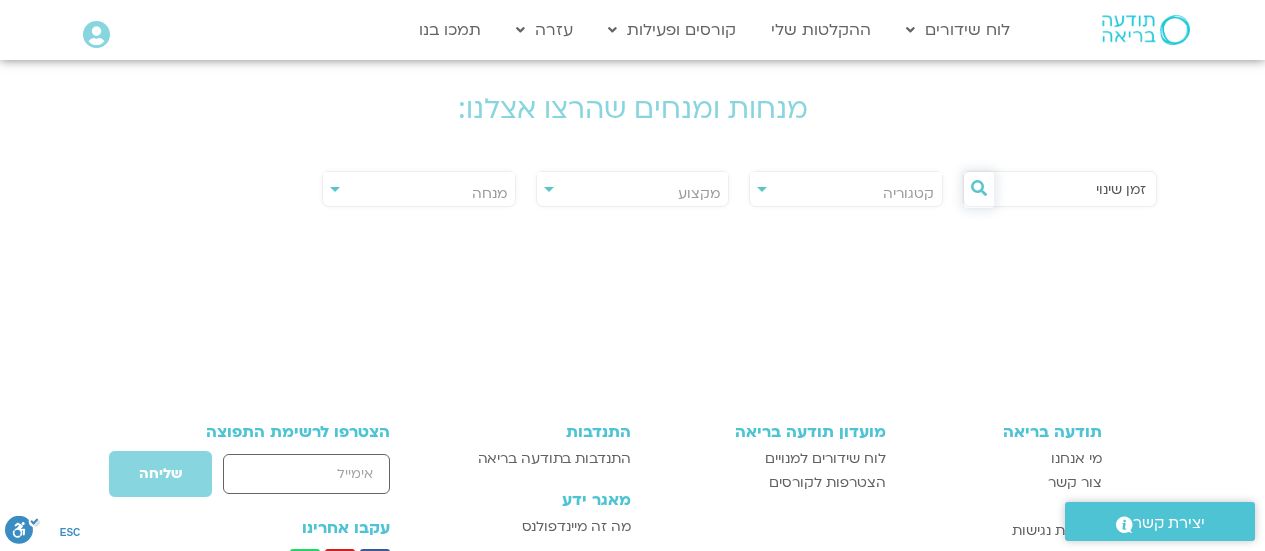 click at bounding box center [979, 188] 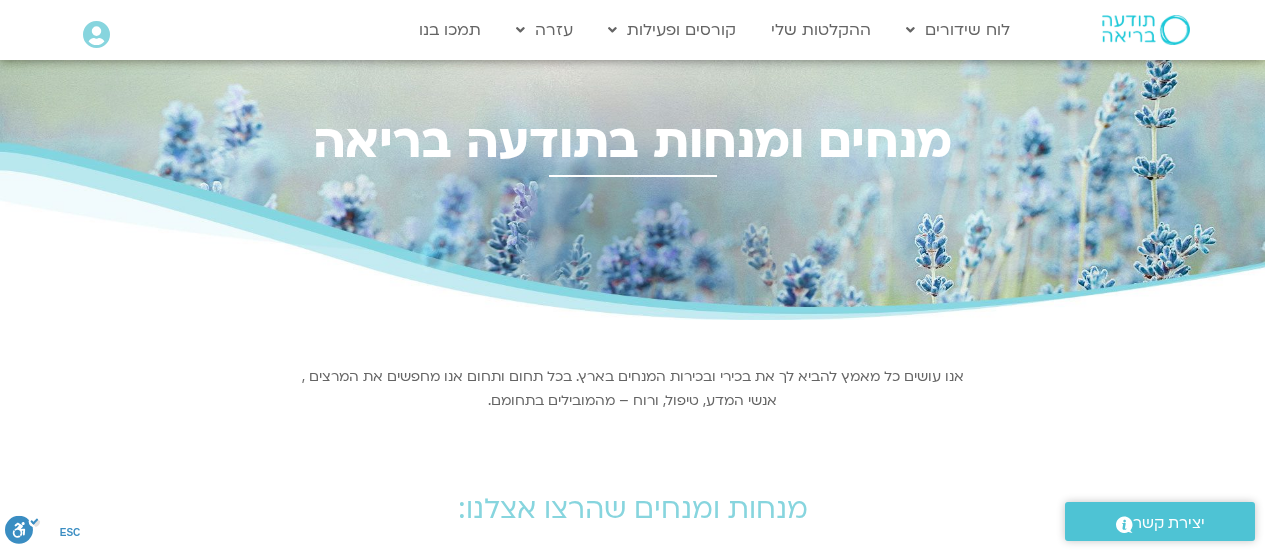 scroll, scrollTop: 0, scrollLeft: 0, axis: both 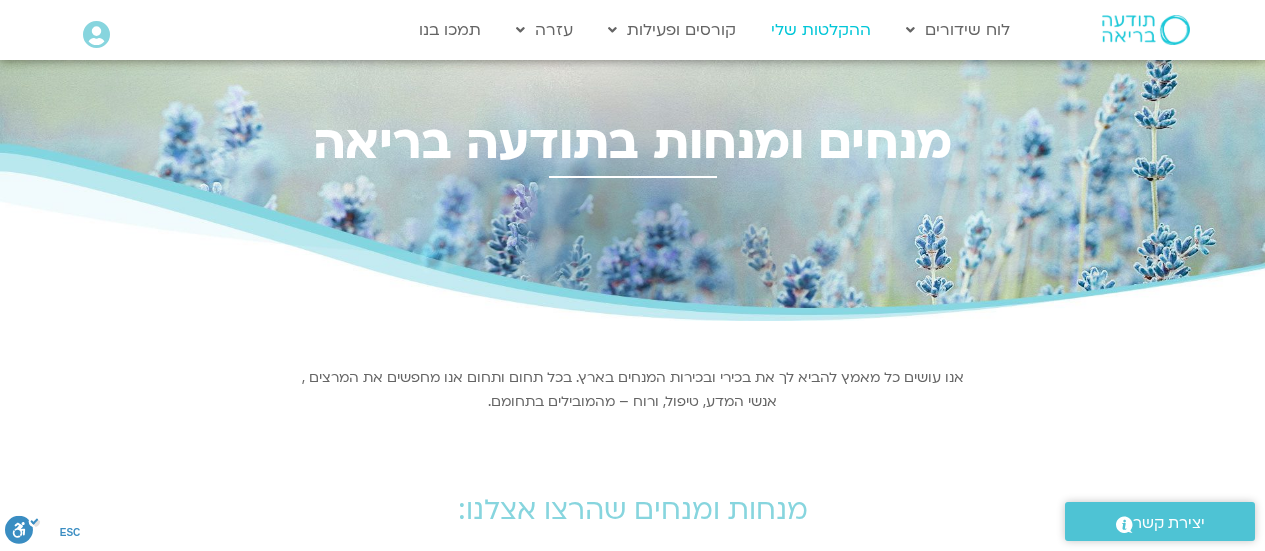 click on "ההקלטות שלי" at bounding box center [821, 30] 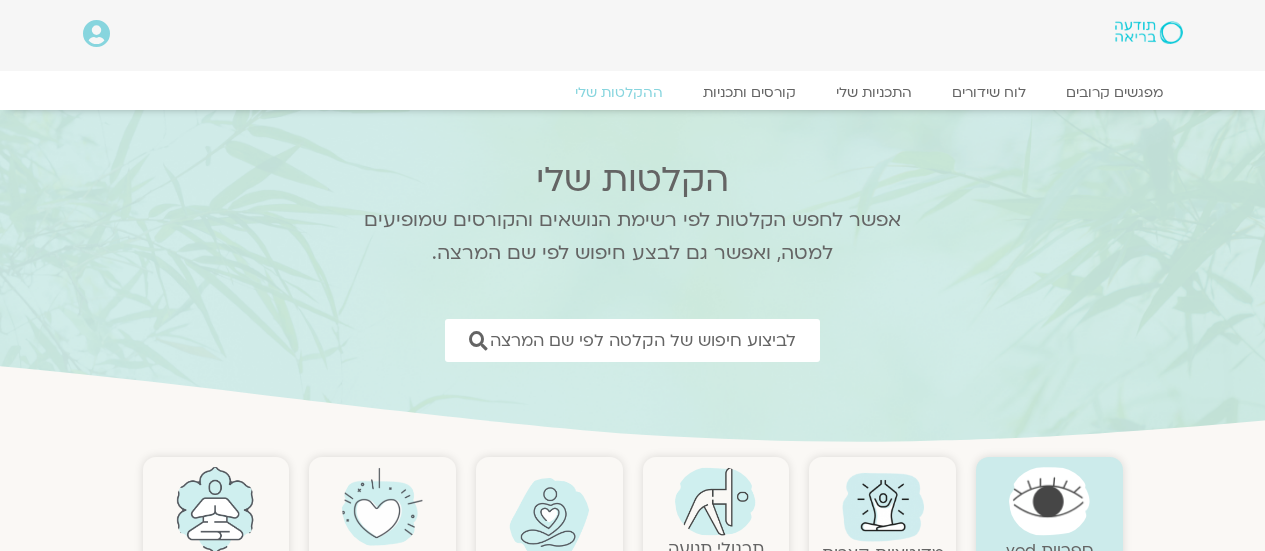 scroll, scrollTop: 0, scrollLeft: 0, axis: both 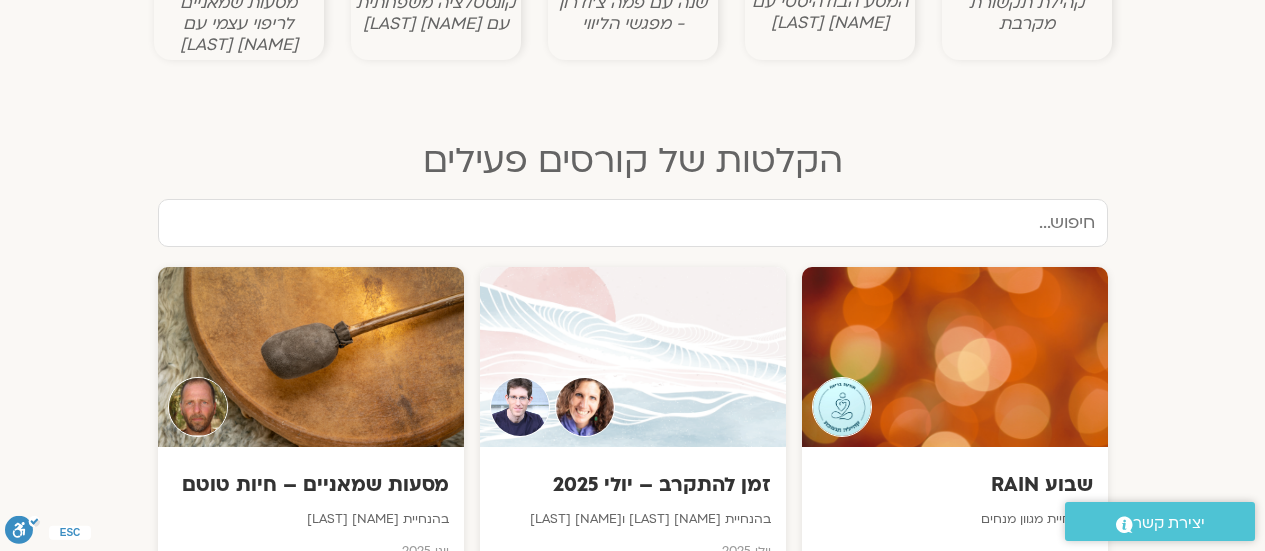 click at bounding box center [633, 223] 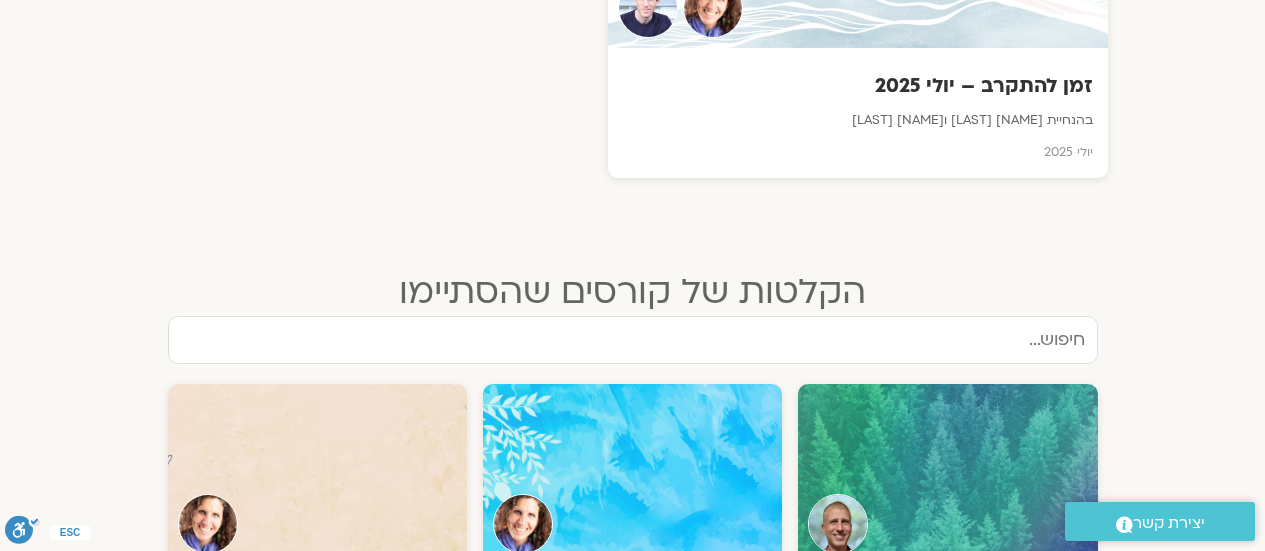 scroll, scrollTop: 1300, scrollLeft: 0, axis: vertical 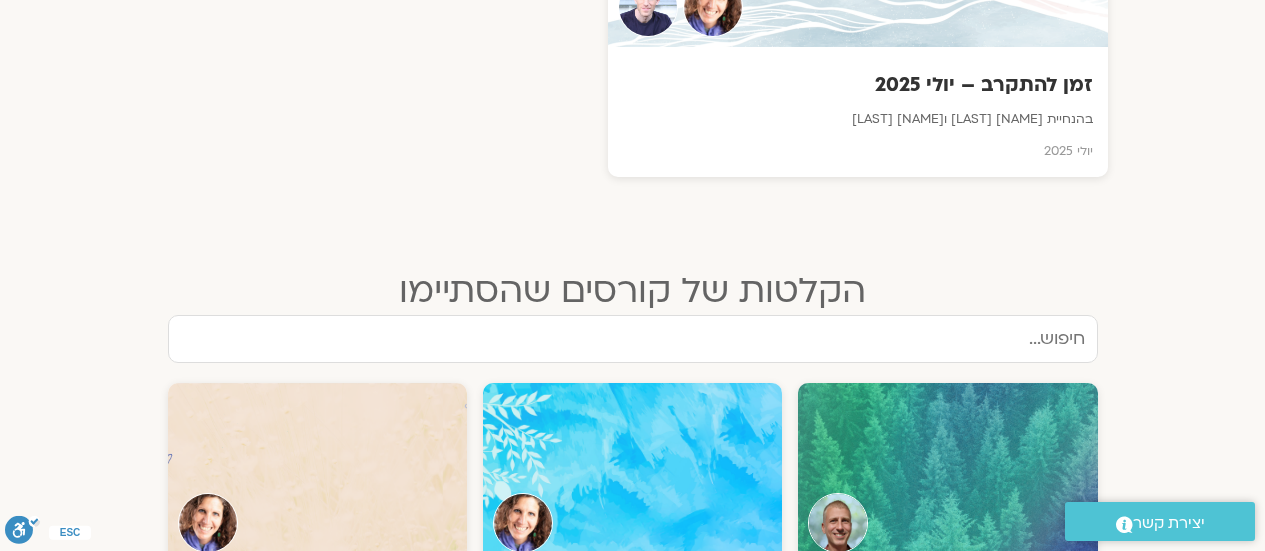 type on "זמן" 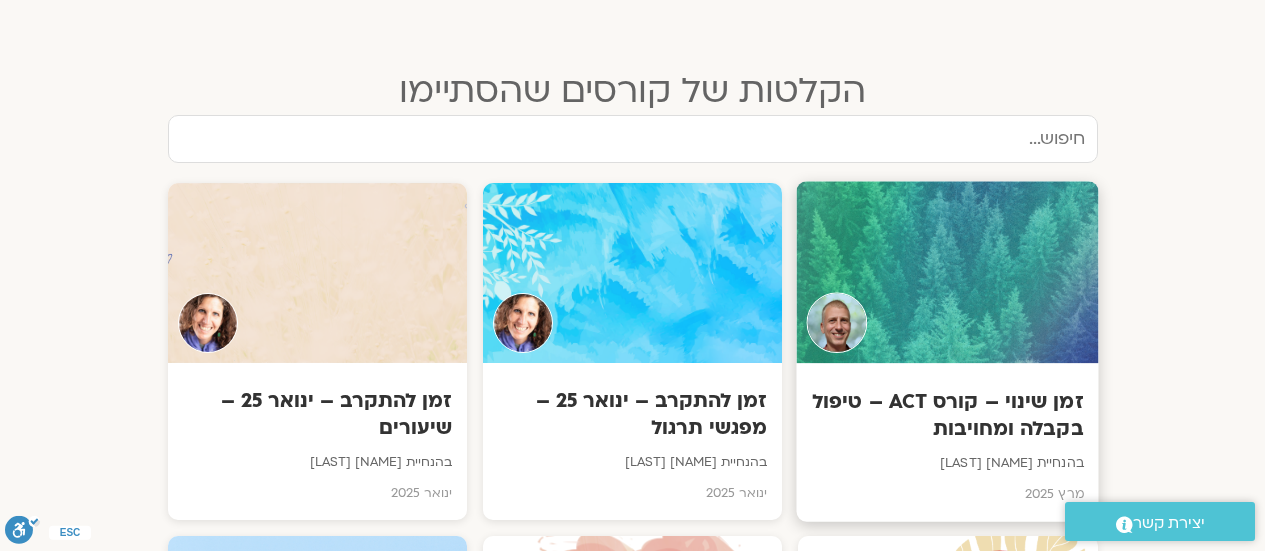 scroll, scrollTop: 1600, scrollLeft: 0, axis: vertical 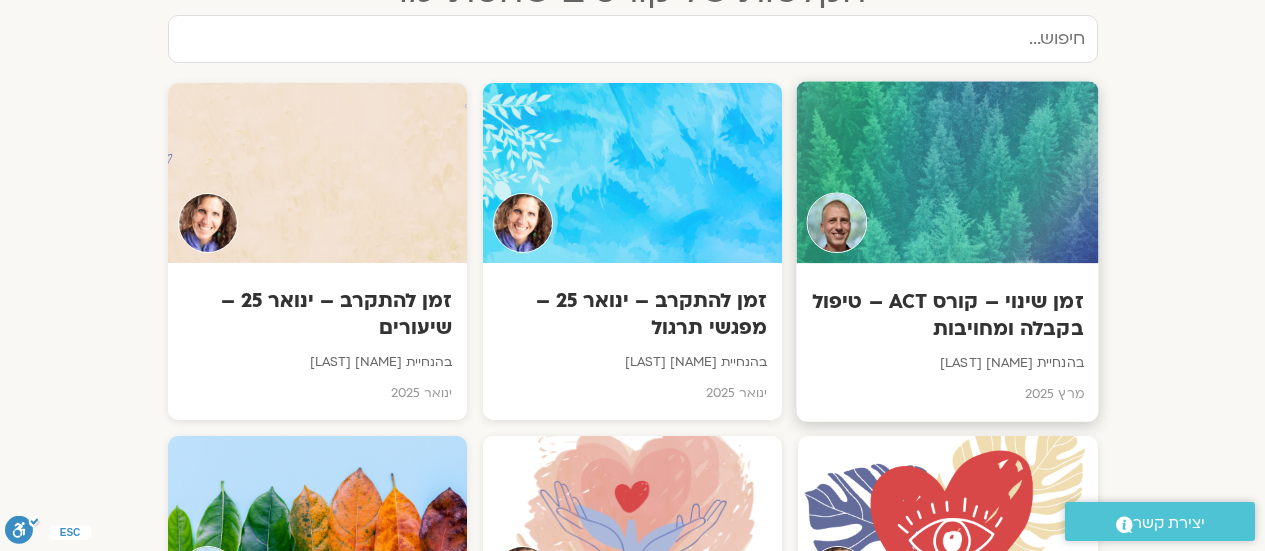 click on "זמן שינוי – קורס ACT – טיפול בקבלה ומחויבות בהנחיית  ניב אידלמן מרץ 2025" at bounding box center (948, 342) 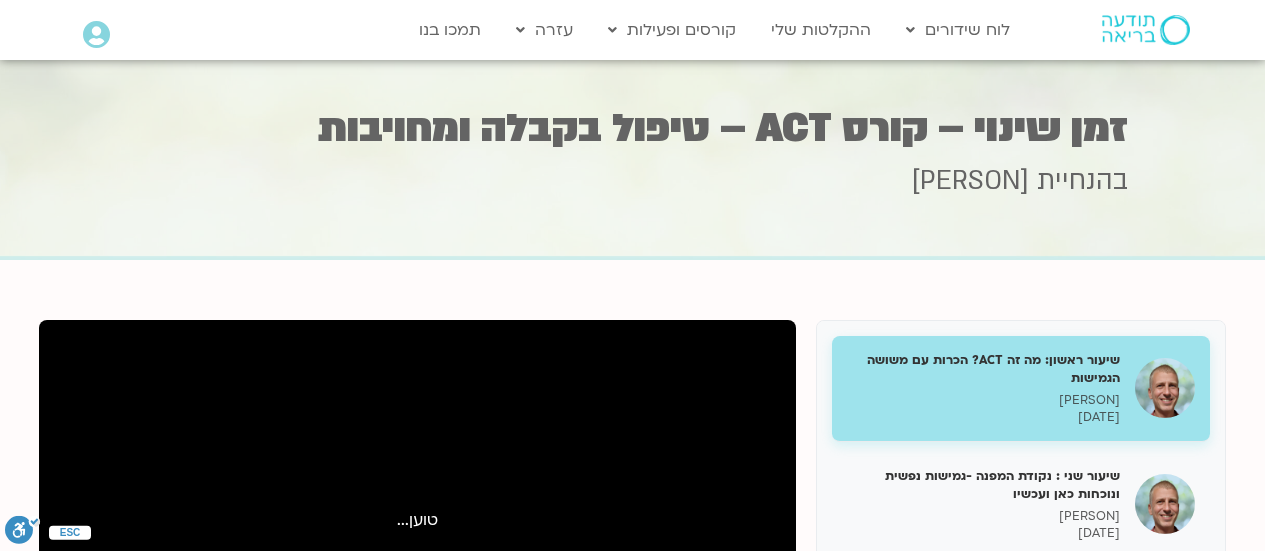 scroll, scrollTop: 0, scrollLeft: 0, axis: both 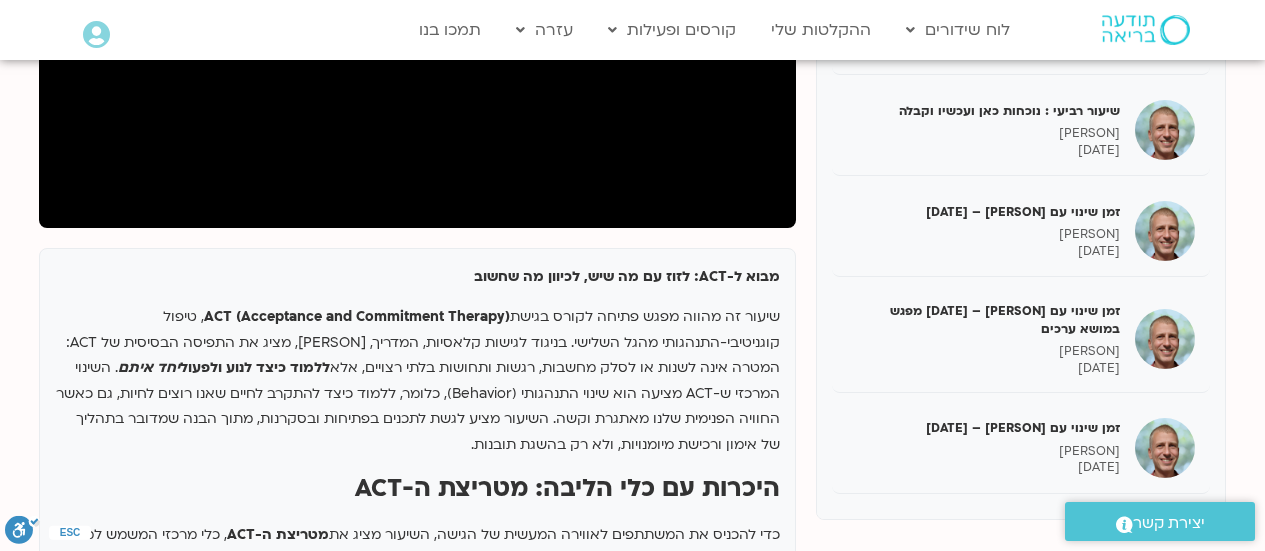 click at bounding box center (96, 35) 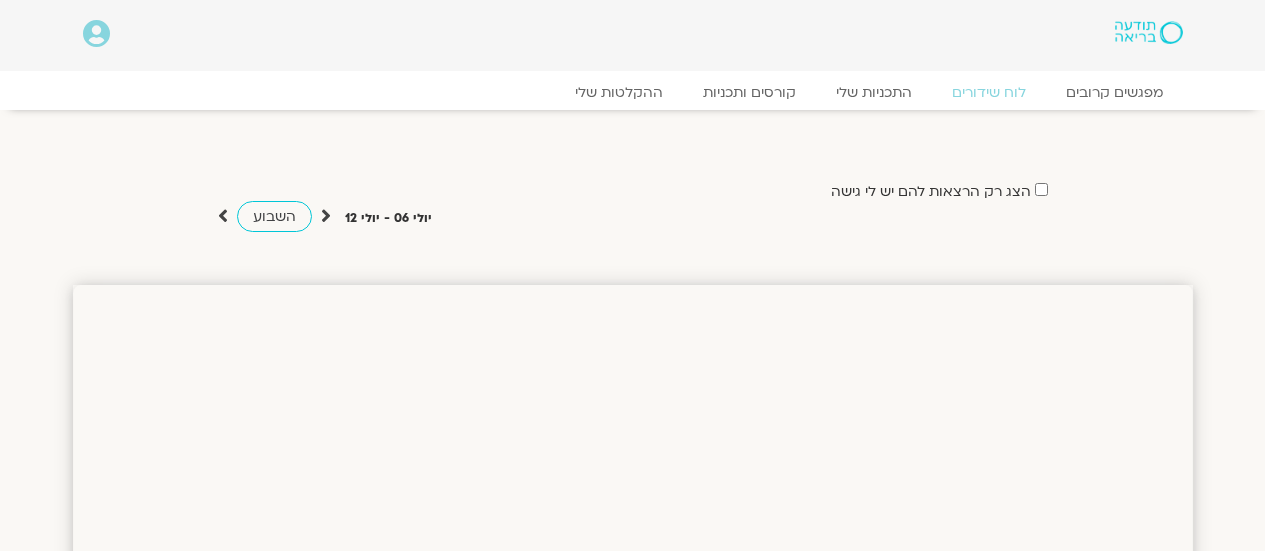 scroll, scrollTop: 0, scrollLeft: 0, axis: both 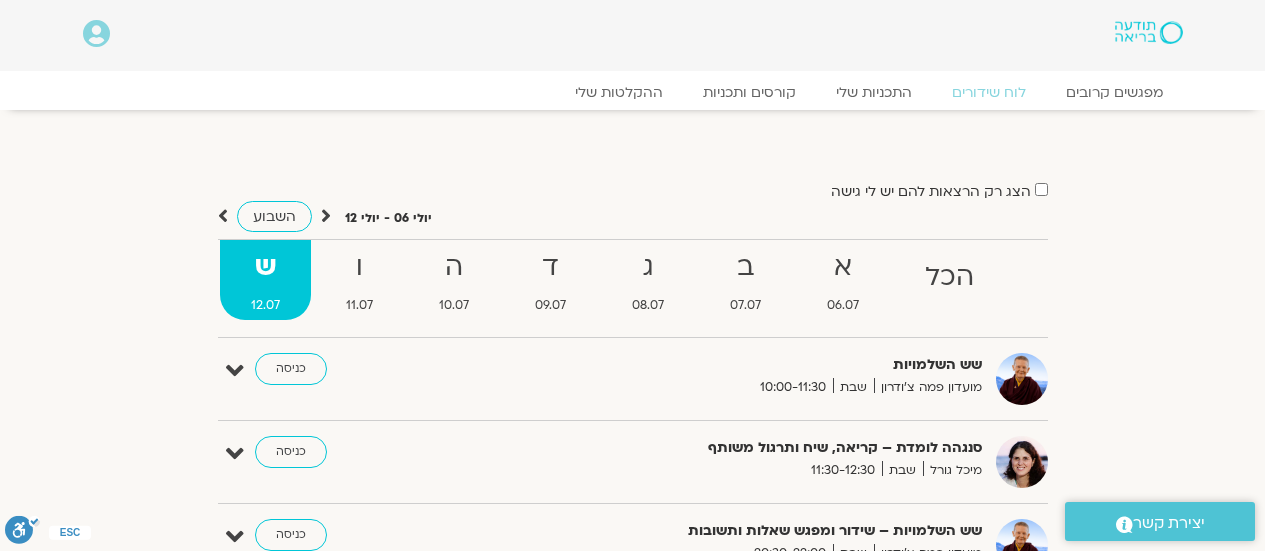 click at bounding box center [96, 34] 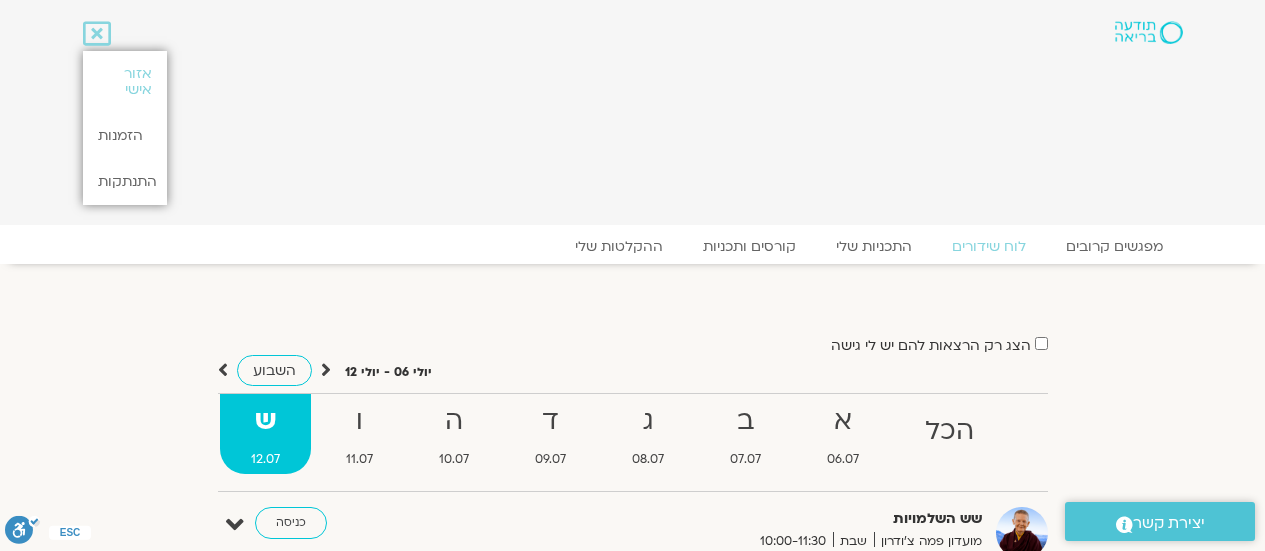 click at bounding box center (97, 34) 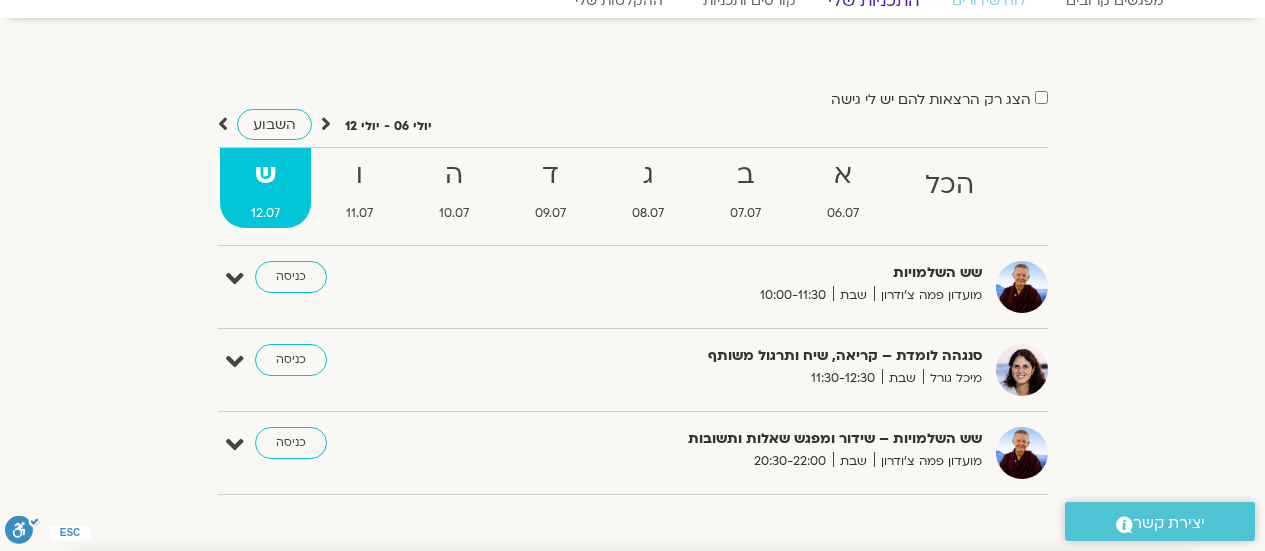 scroll, scrollTop: 0, scrollLeft: 0, axis: both 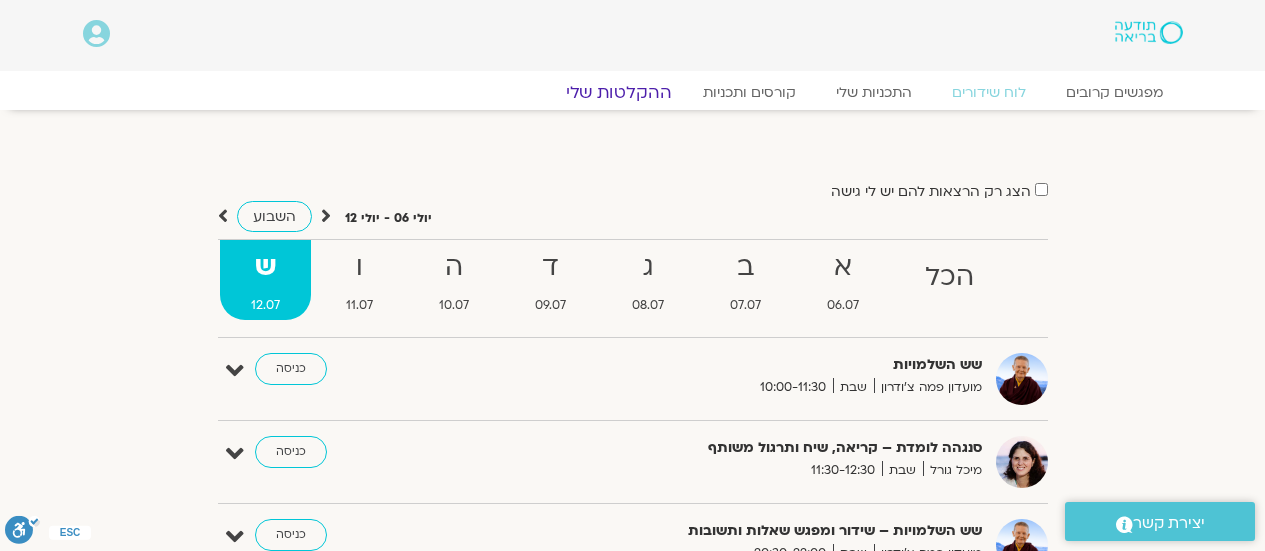 click on "ההקלטות שלי" 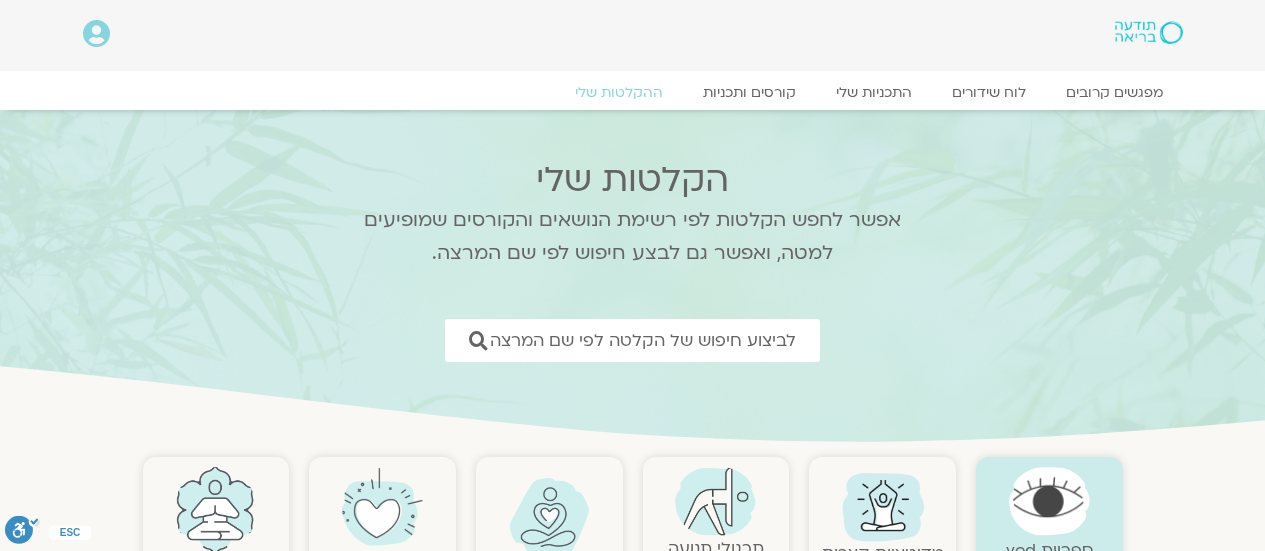 scroll, scrollTop: 200, scrollLeft: 0, axis: vertical 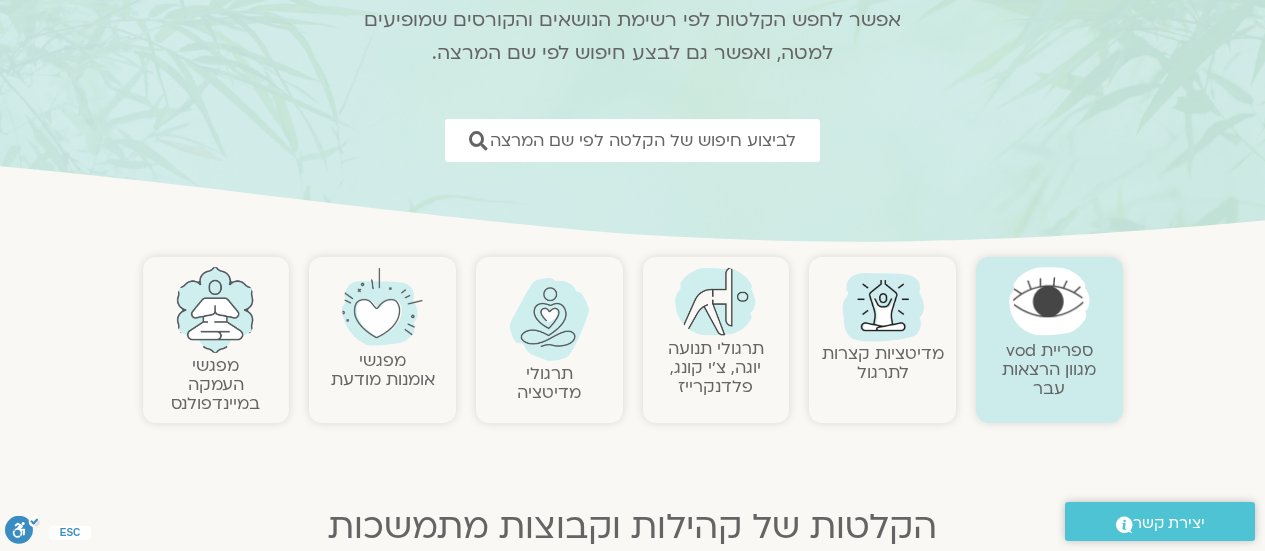 click at bounding box center (883, 305) 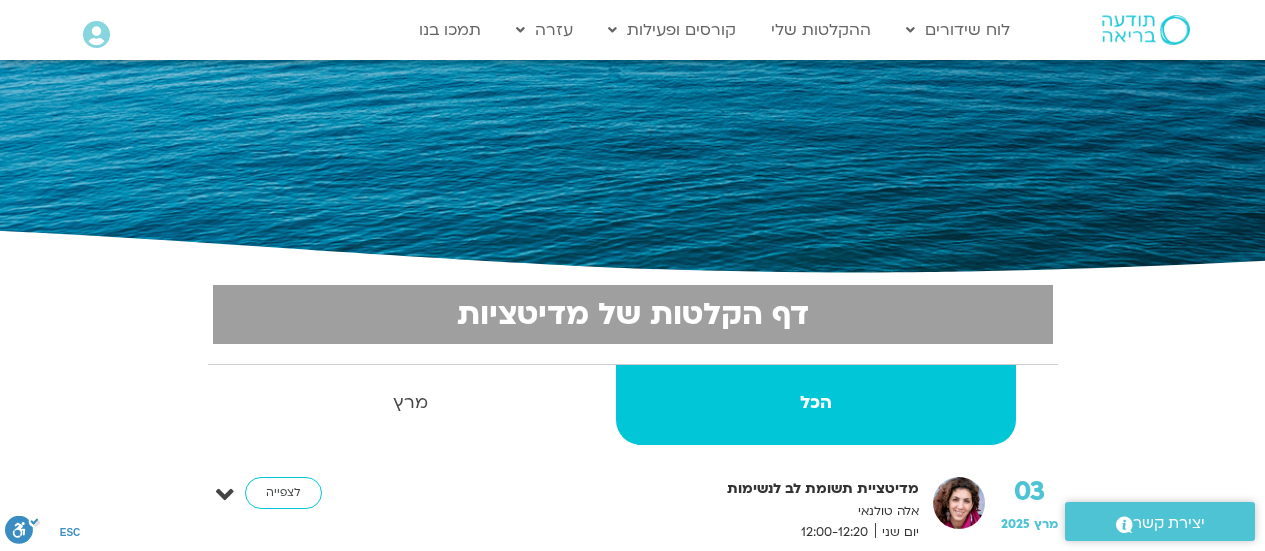 scroll, scrollTop: 200, scrollLeft: 0, axis: vertical 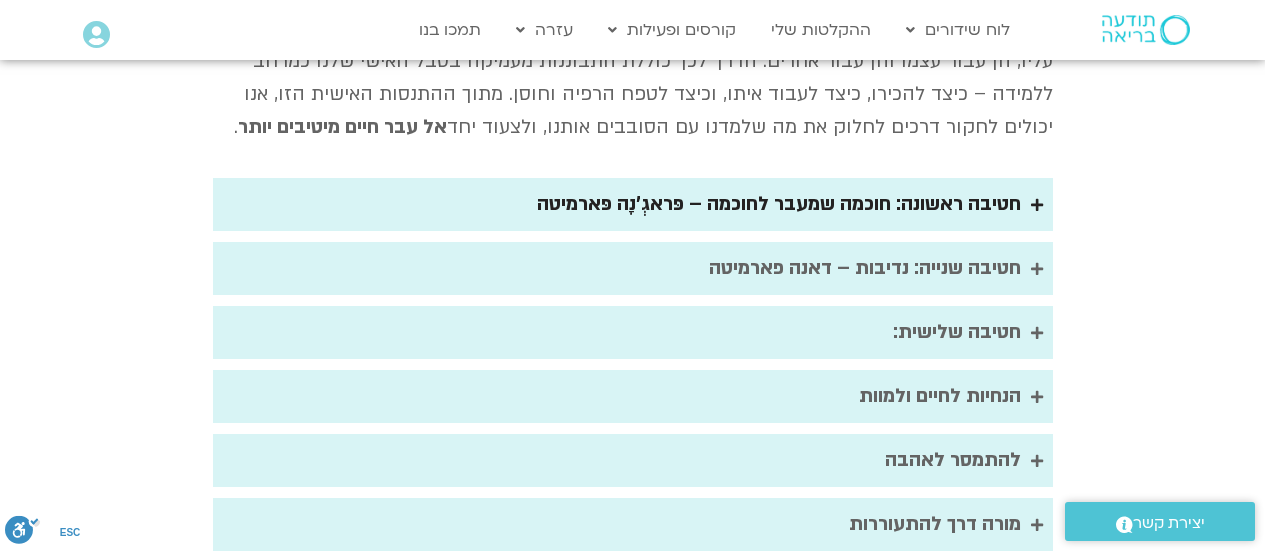 click on "חטיבה ראשונה: חוכמה שמעבר לחוכמה – פּראגְ'נָה פּארמיטה" at bounding box center [633, 204] 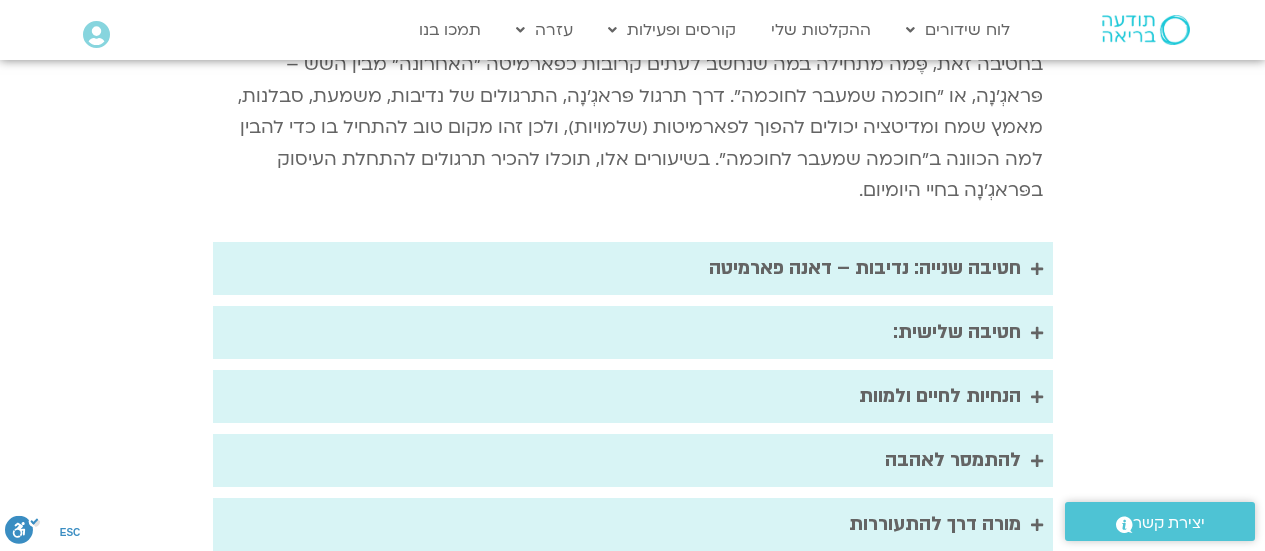 scroll, scrollTop: 3792, scrollLeft: 0, axis: vertical 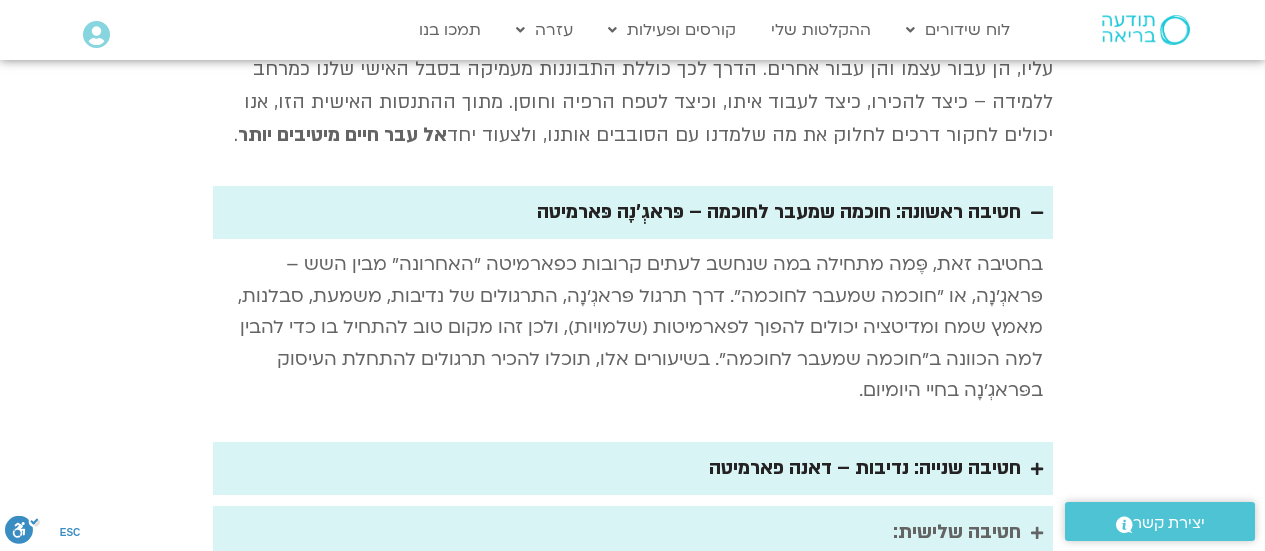 click on "חטיבה שנייה: נדיבות – דאנה פארמיטה" at bounding box center [865, 468] 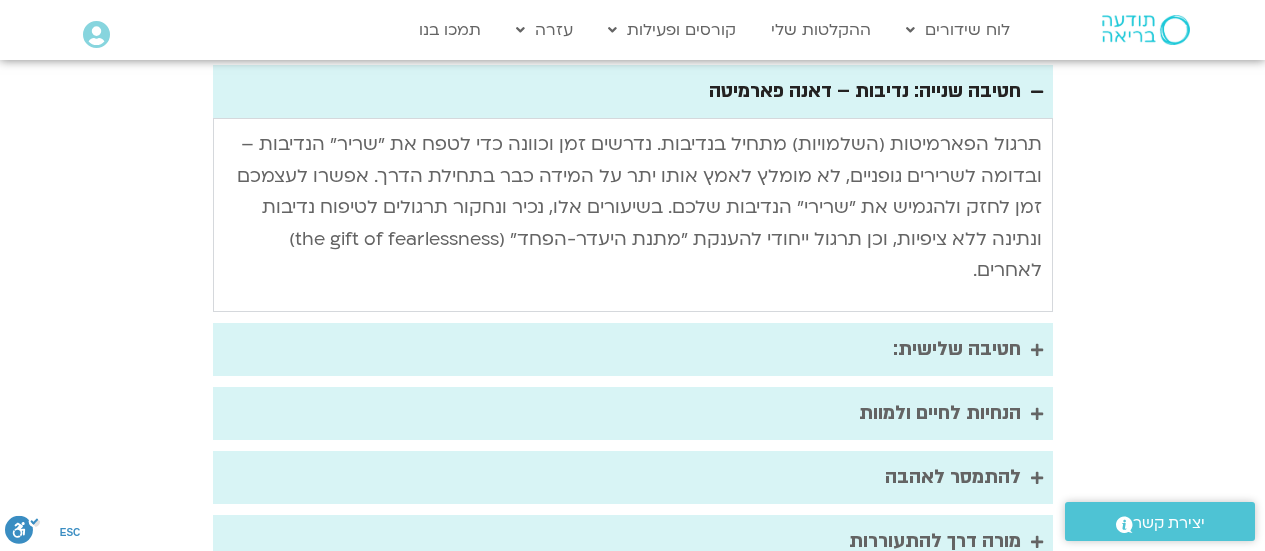 scroll, scrollTop: 4000, scrollLeft: 0, axis: vertical 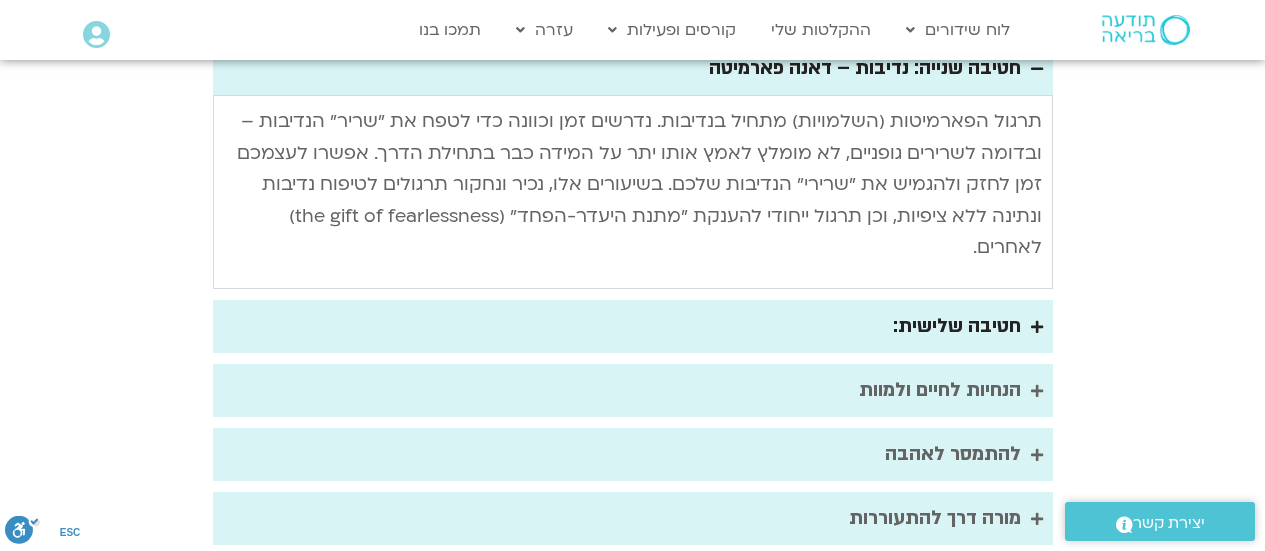 click on "חטיבה שלישית:" at bounding box center (633, 326) 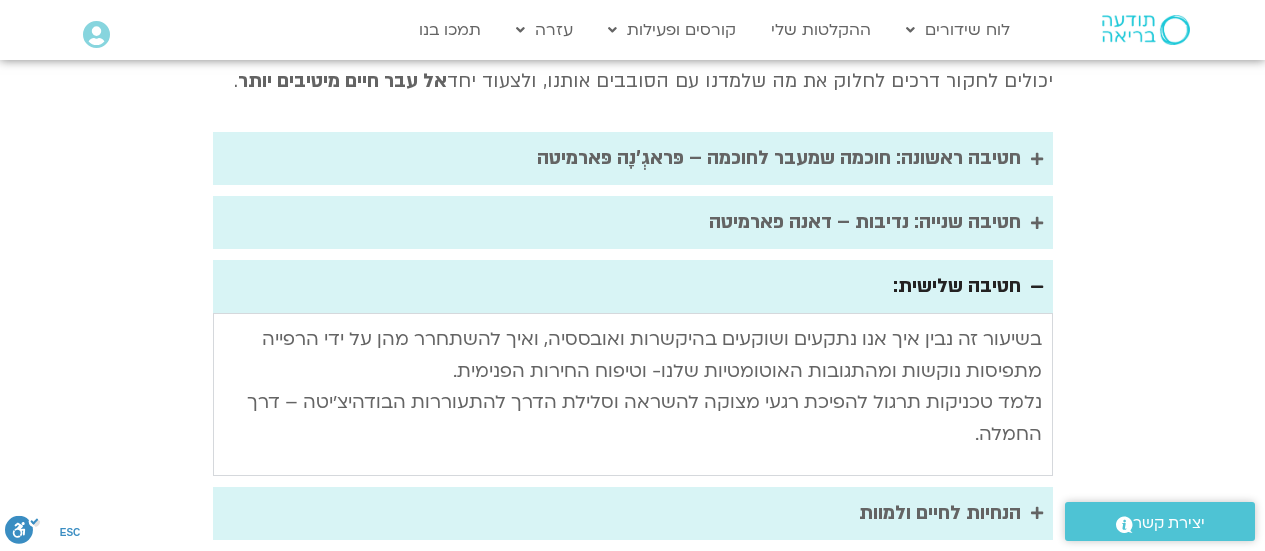 scroll, scrollTop: 3868, scrollLeft: 0, axis: vertical 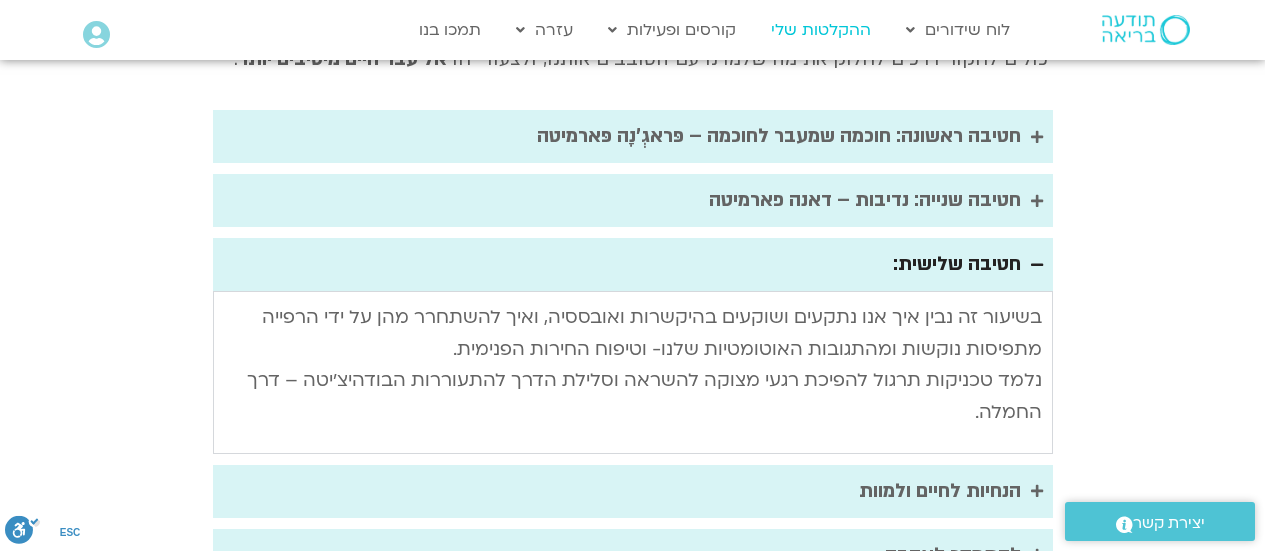 click on "ההקלטות שלי" at bounding box center [821, 30] 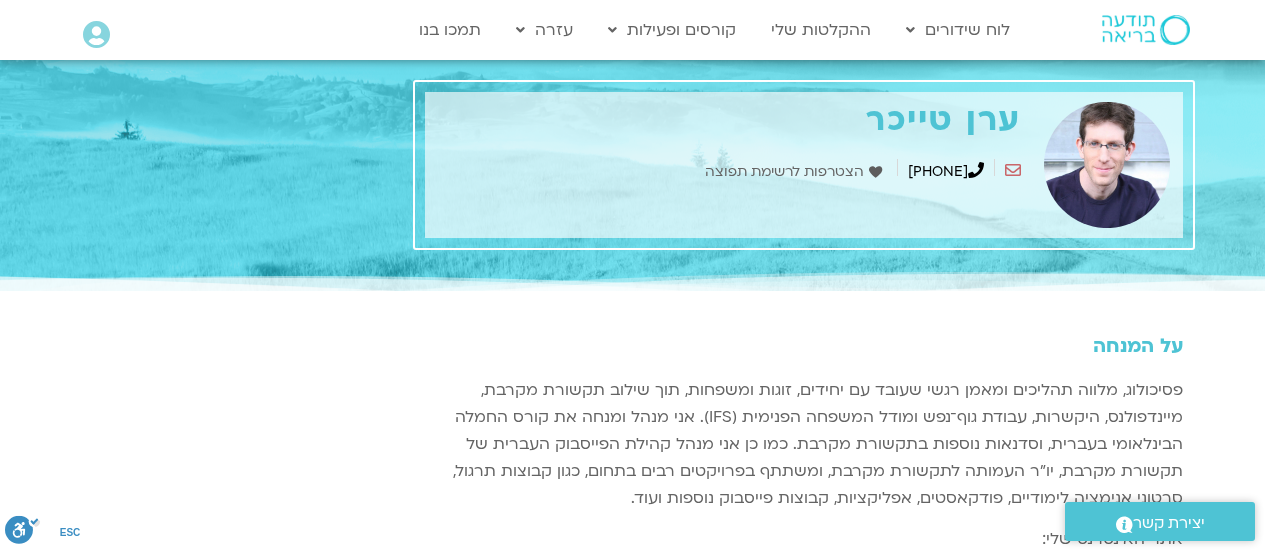 scroll, scrollTop: 600, scrollLeft: 0, axis: vertical 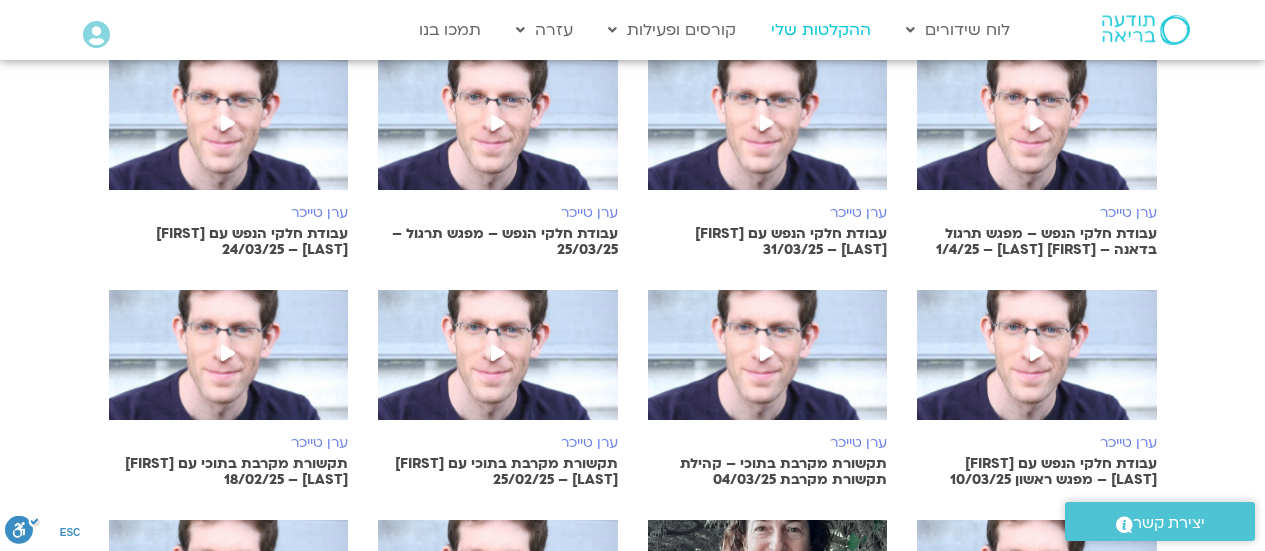 click on "ההקלטות שלי" at bounding box center [821, 30] 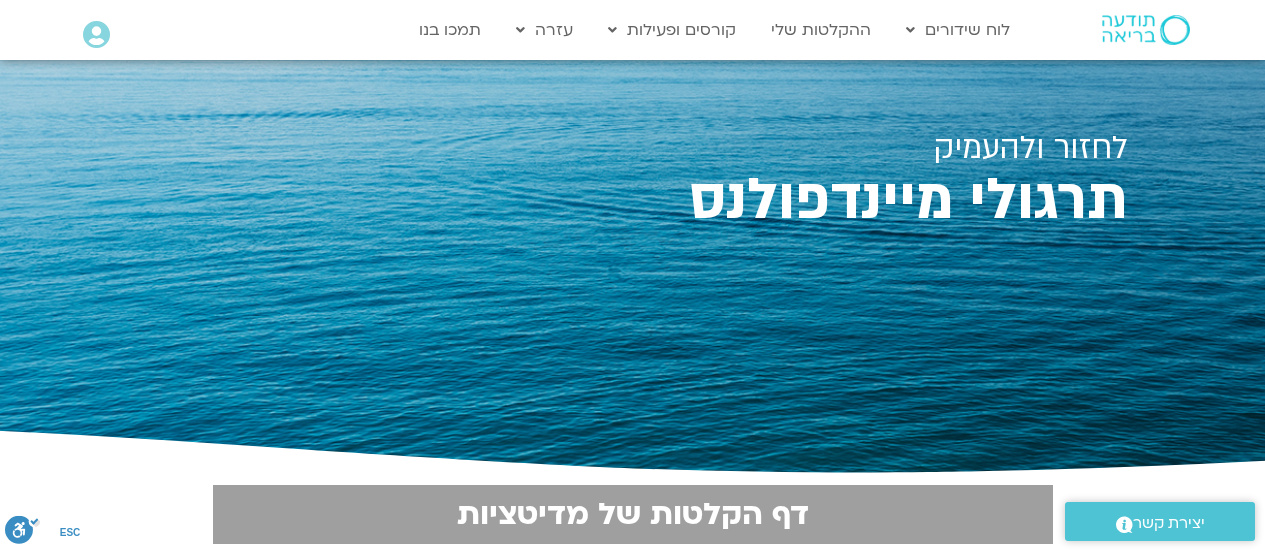 scroll, scrollTop: 500, scrollLeft: 0, axis: vertical 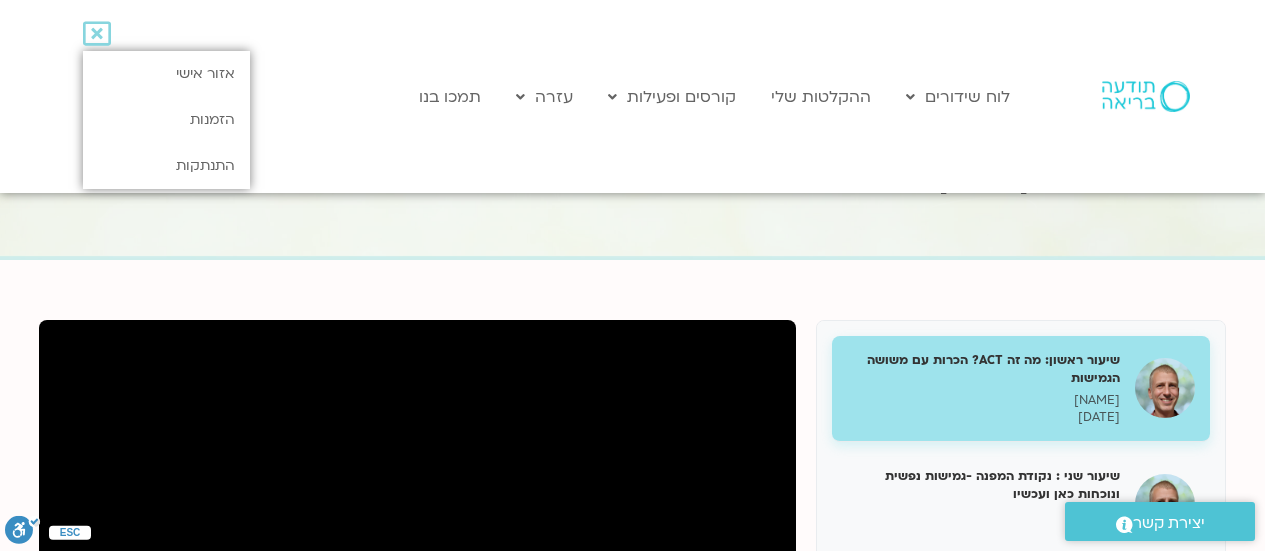 click at bounding box center (97, 34) 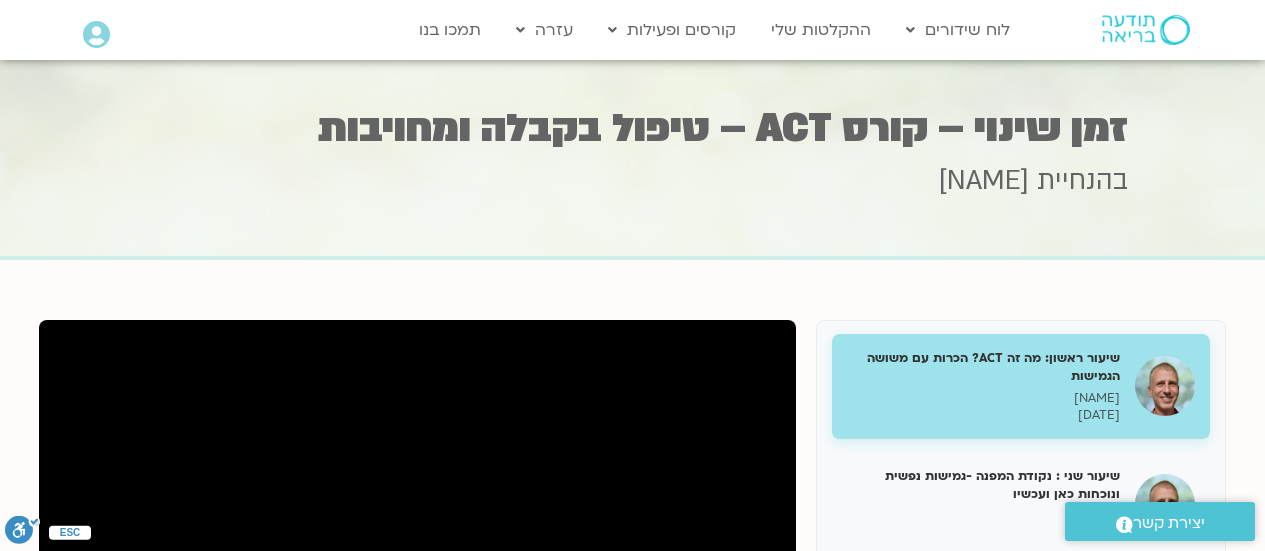 scroll, scrollTop: 100, scrollLeft: 0, axis: vertical 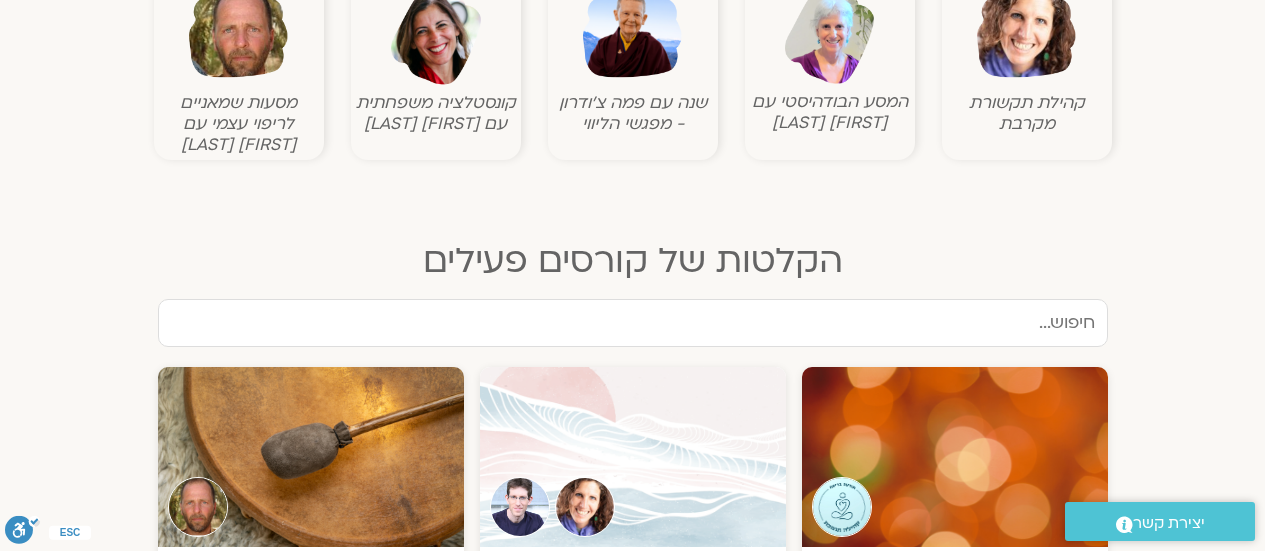 click at bounding box center [633, 323] 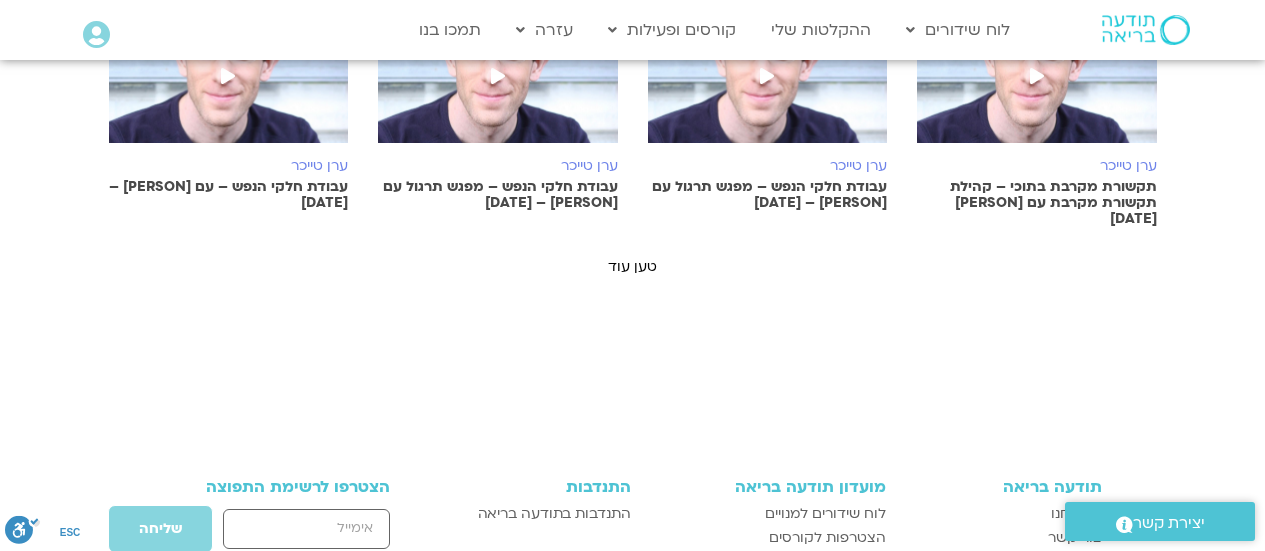 scroll, scrollTop: 1424, scrollLeft: 0, axis: vertical 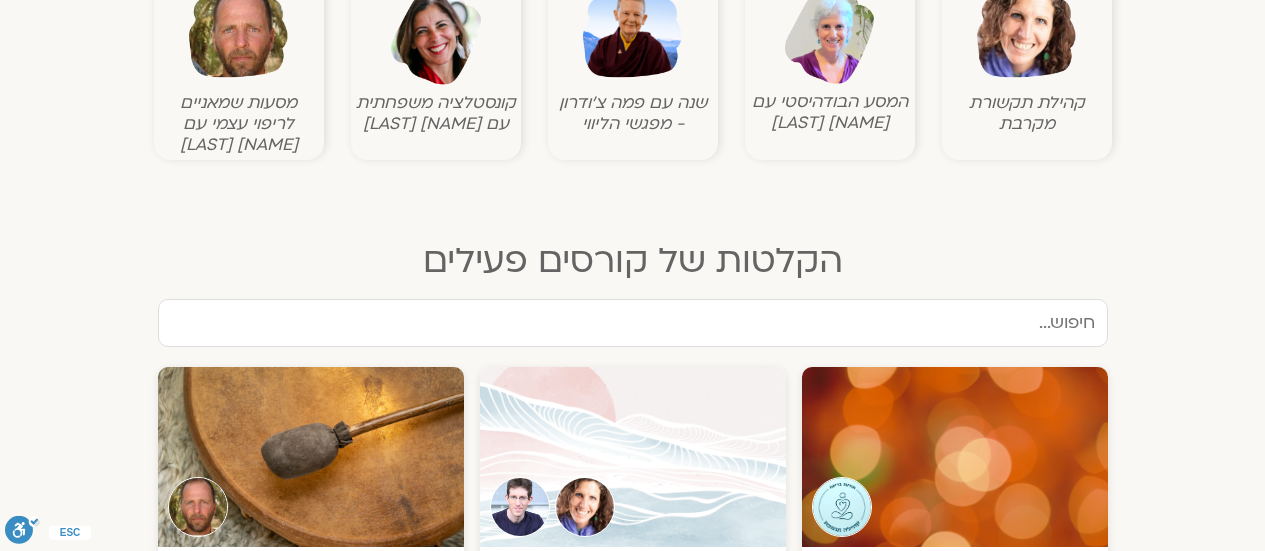 click at bounding box center (633, 323) 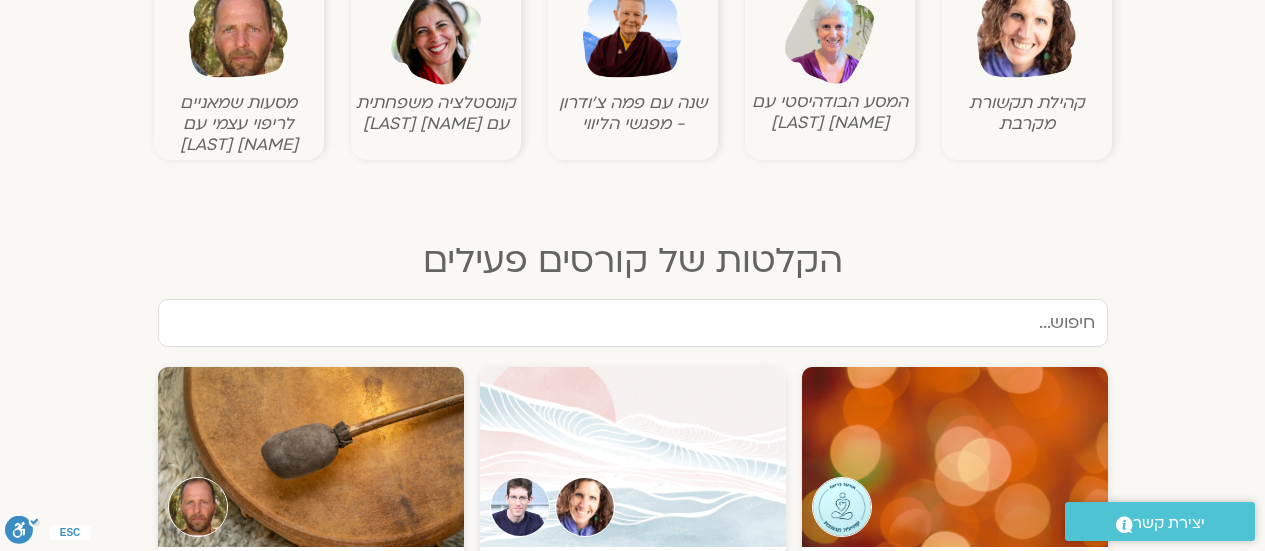 scroll, scrollTop: 800, scrollLeft: 0, axis: vertical 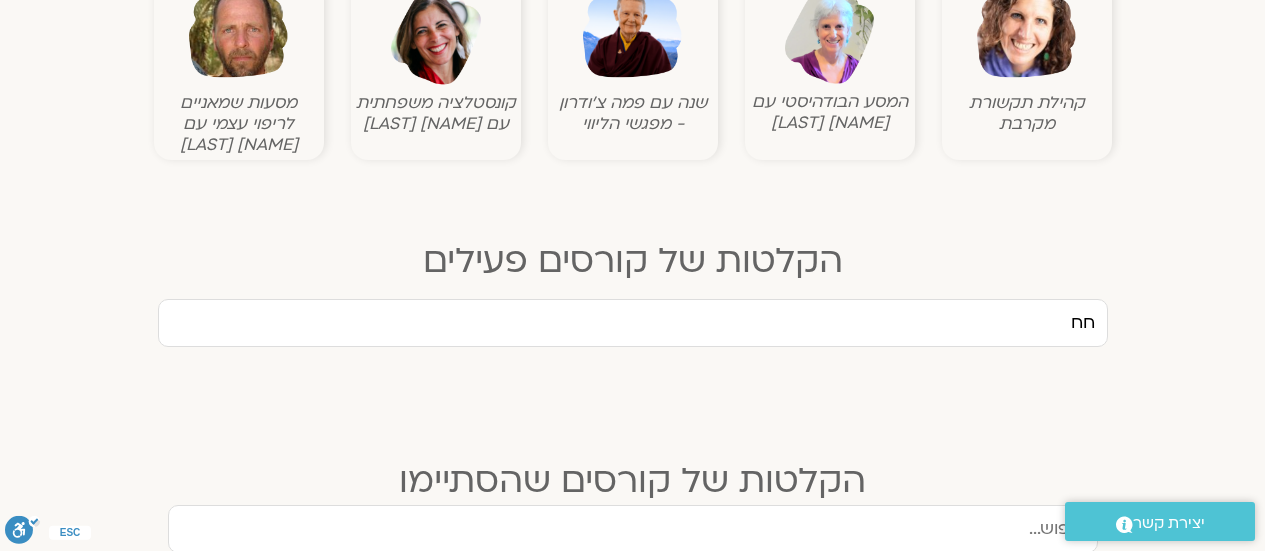 type on "חח" 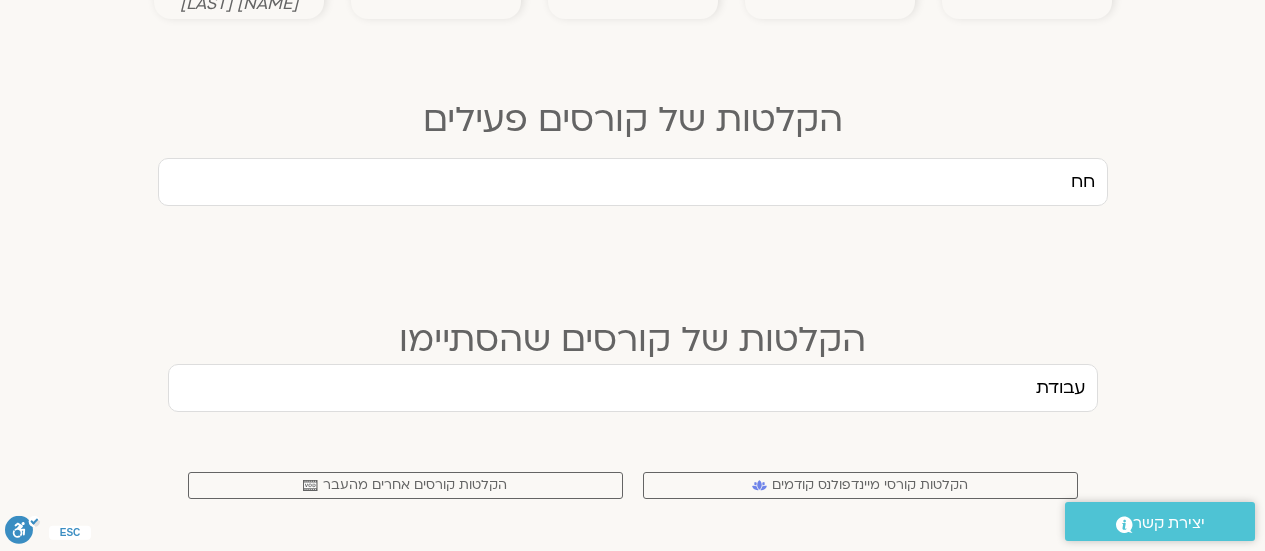 scroll, scrollTop: 1100, scrollLeft: 0, axis: vertical 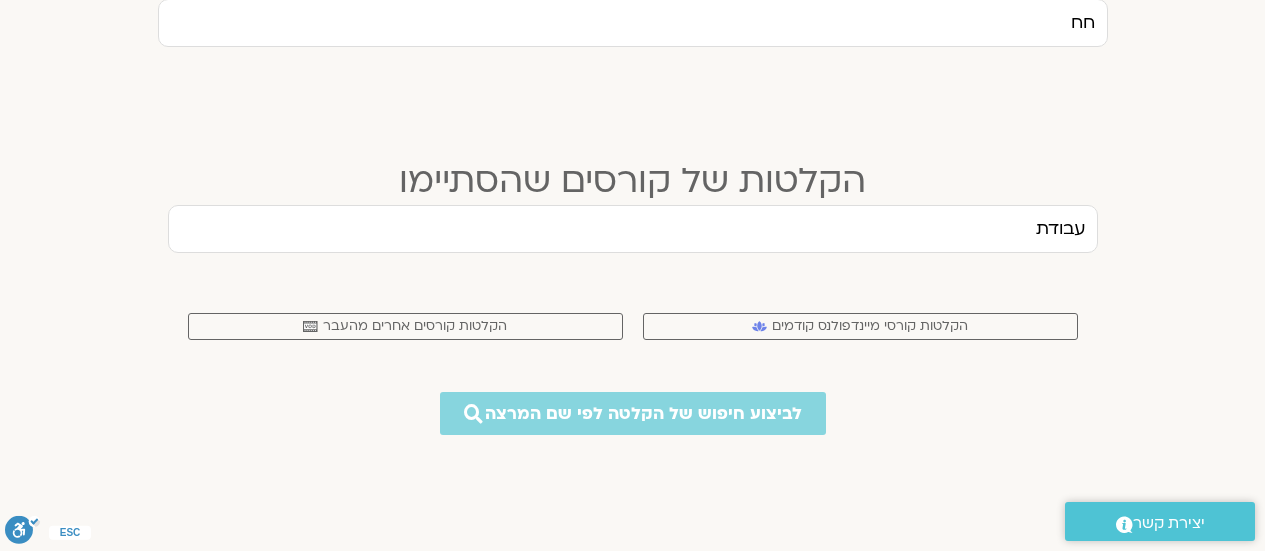 type on "עבודת" 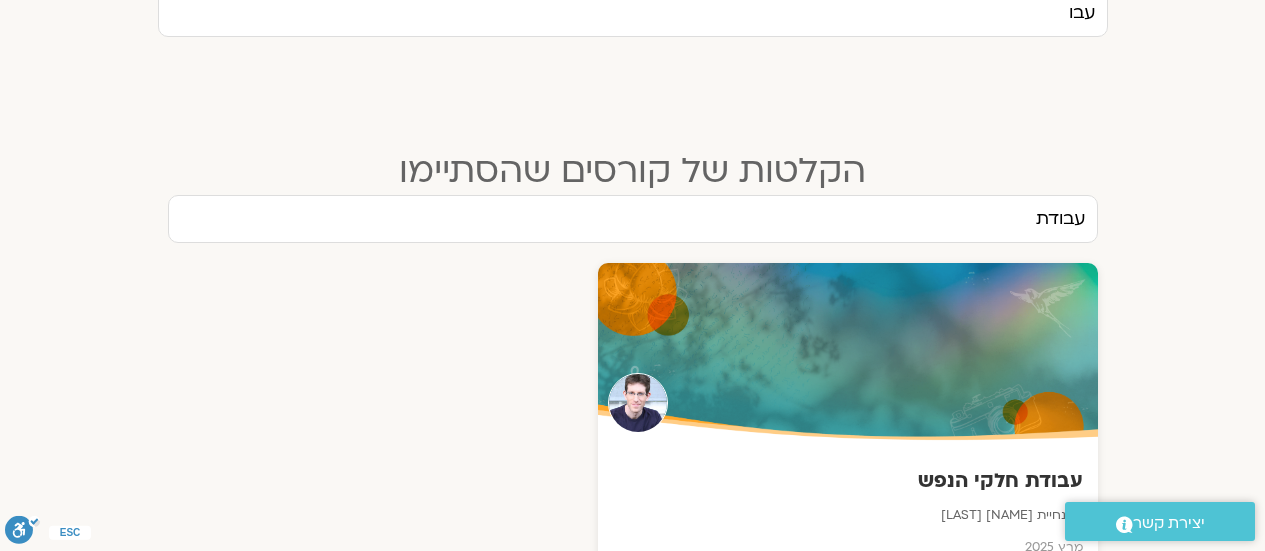 scroll, scrollTop: 1200, scrollLeft: 0, axis: vertical 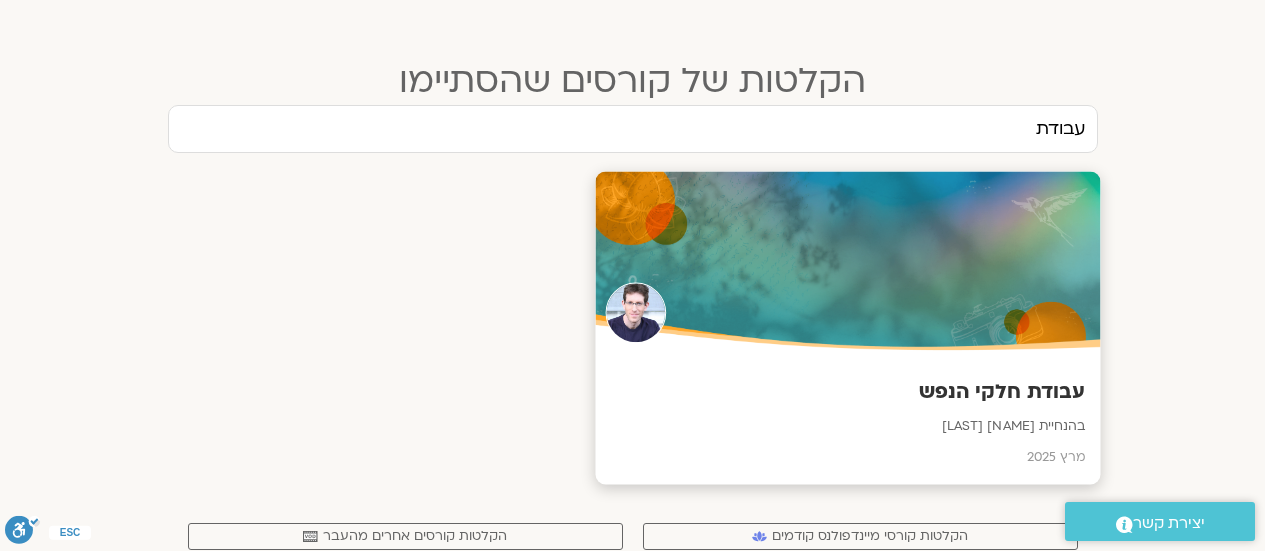 type on "עבו" 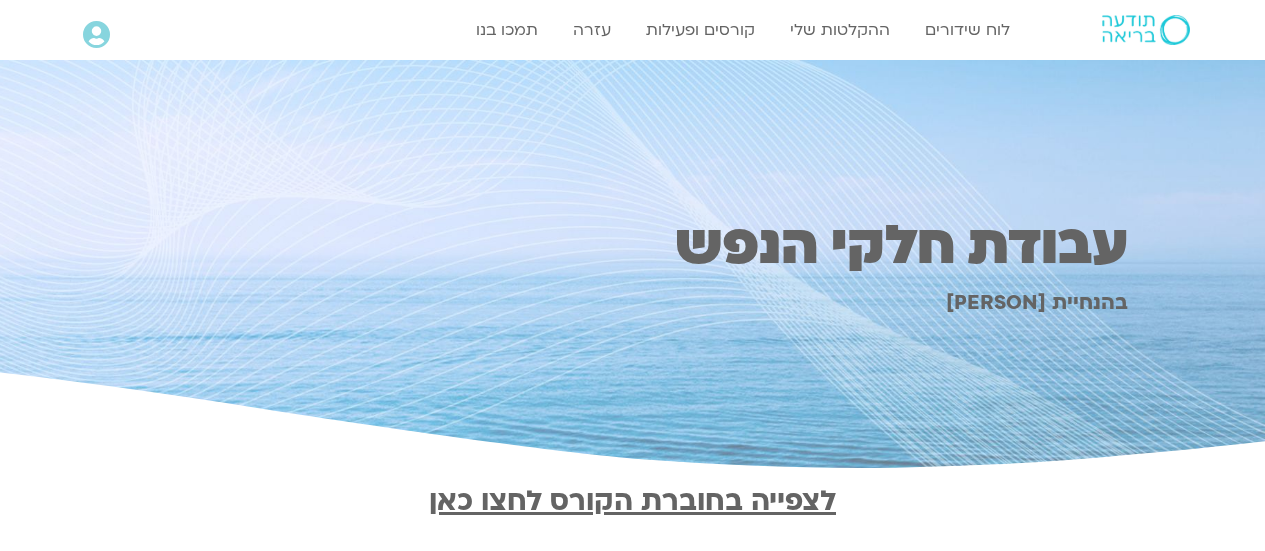 scroll, scrollTop: 0, scrollLeft: 0, axis: both 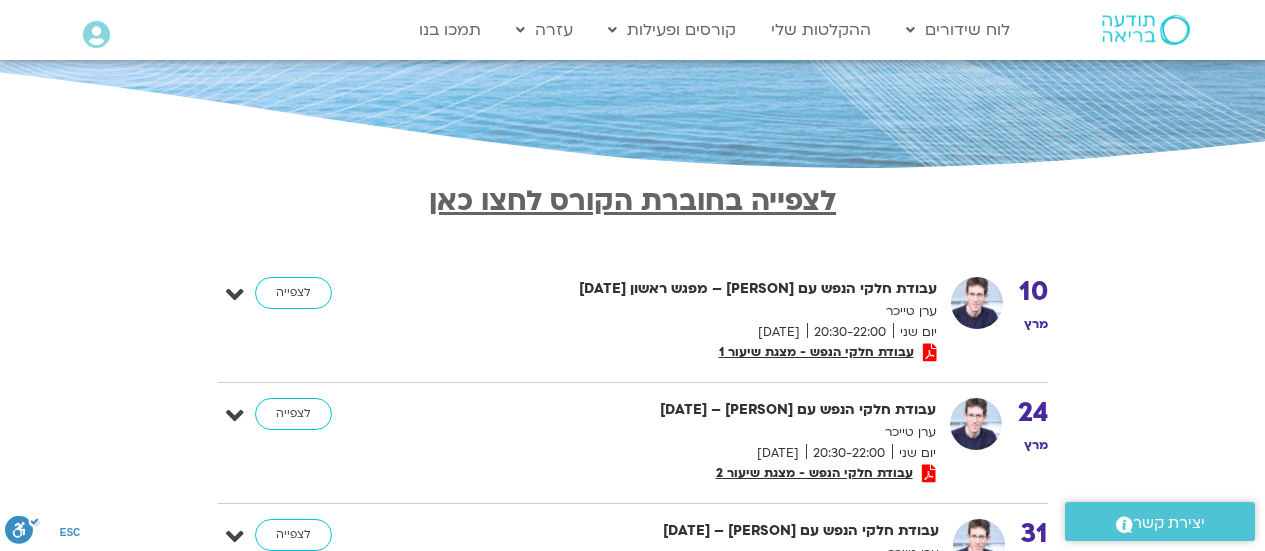 click on "עבודת חלקי הנפש
בהנחיית ערן טייכר" at bounding box center (633, -33) 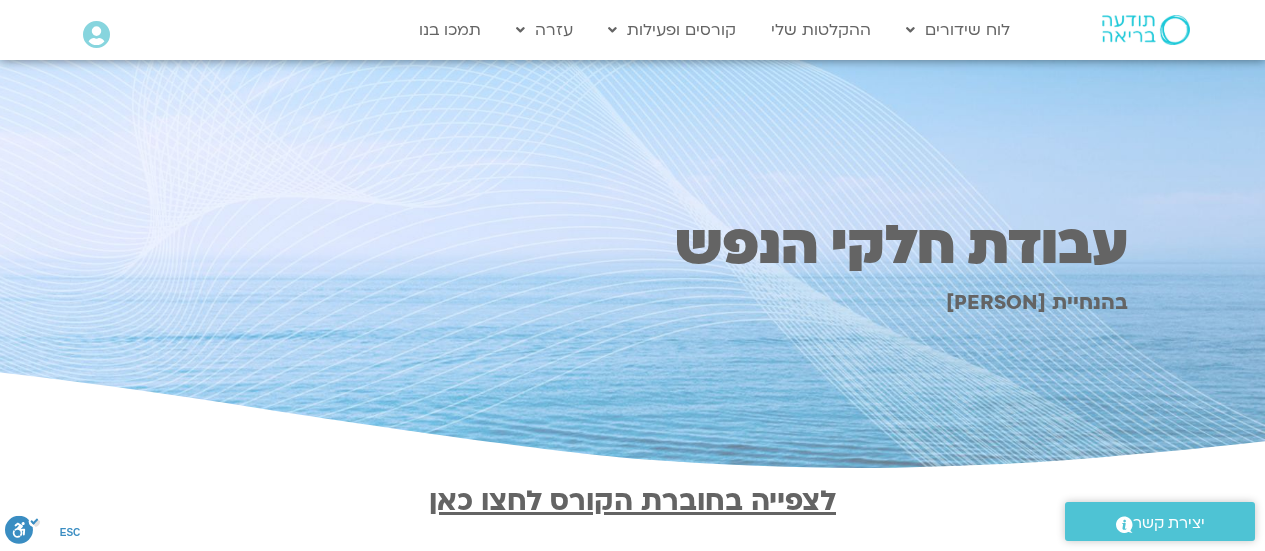scroll, scrollTop: 0, scrollLeft: 0, axis: both 